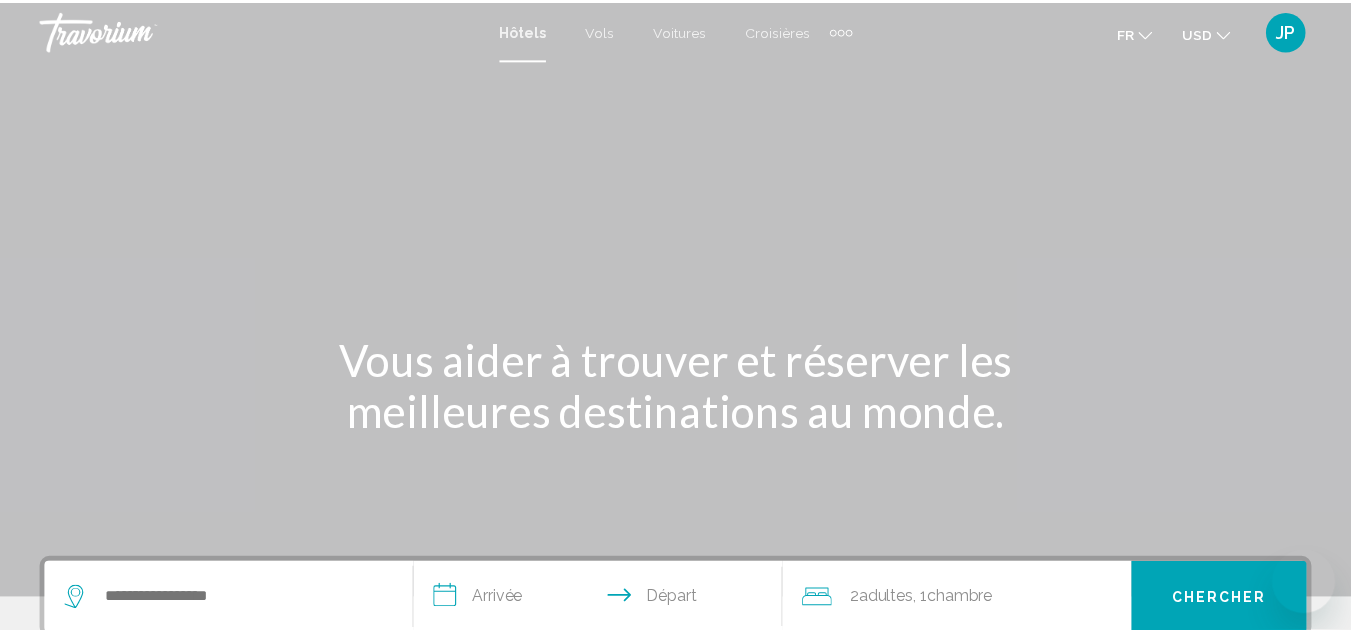 scroll, scrollTop: 0, scrollLeft: 0, axis: both 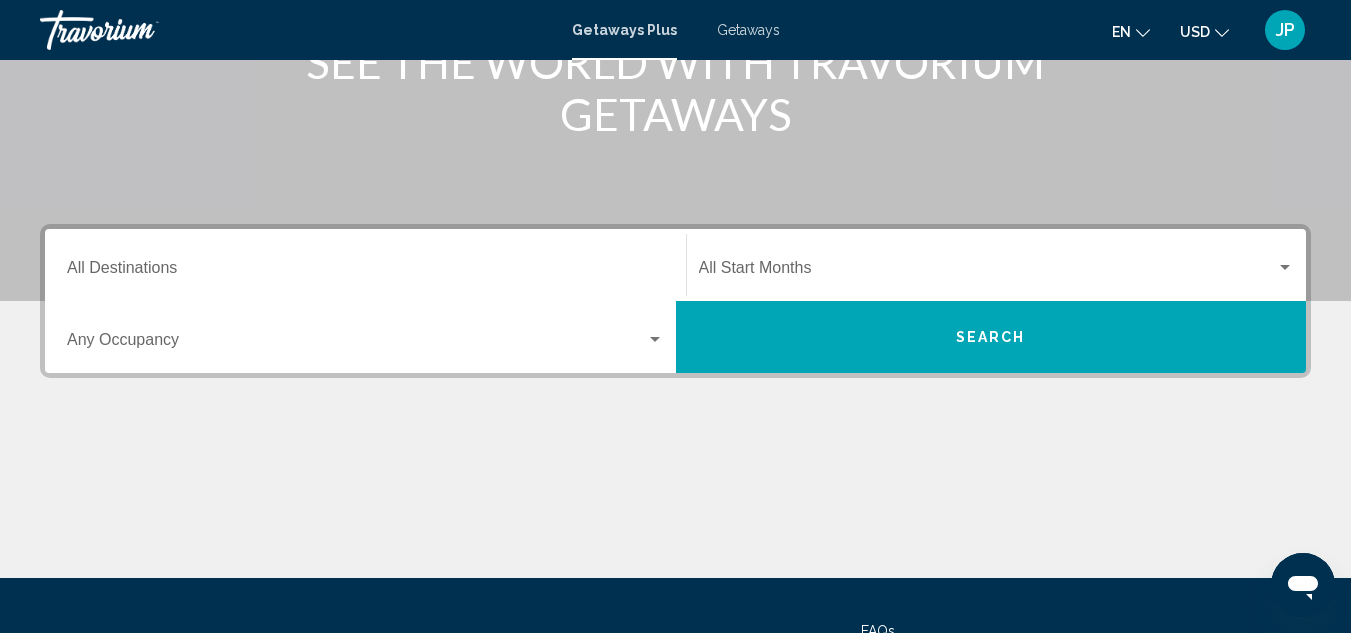 click on "Destination All Destinations" at bounding box center [365, 272] 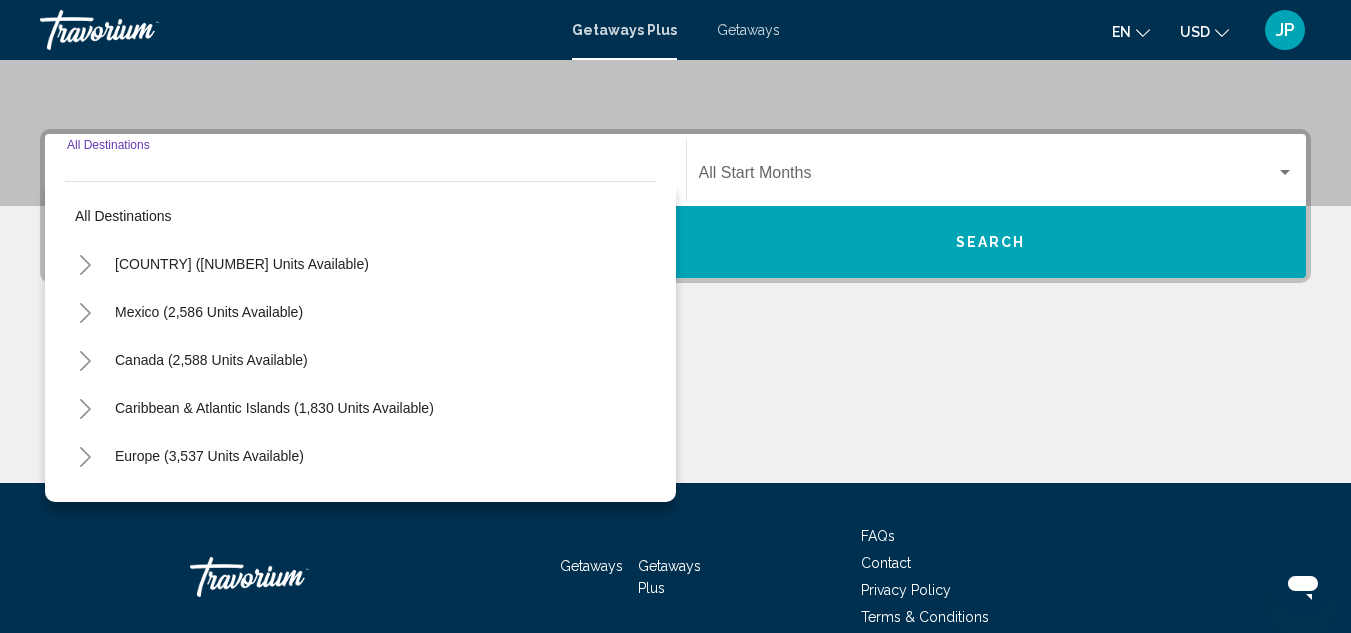scroll, scrollTop: 458, scrollLeft: 0, axis: vertical 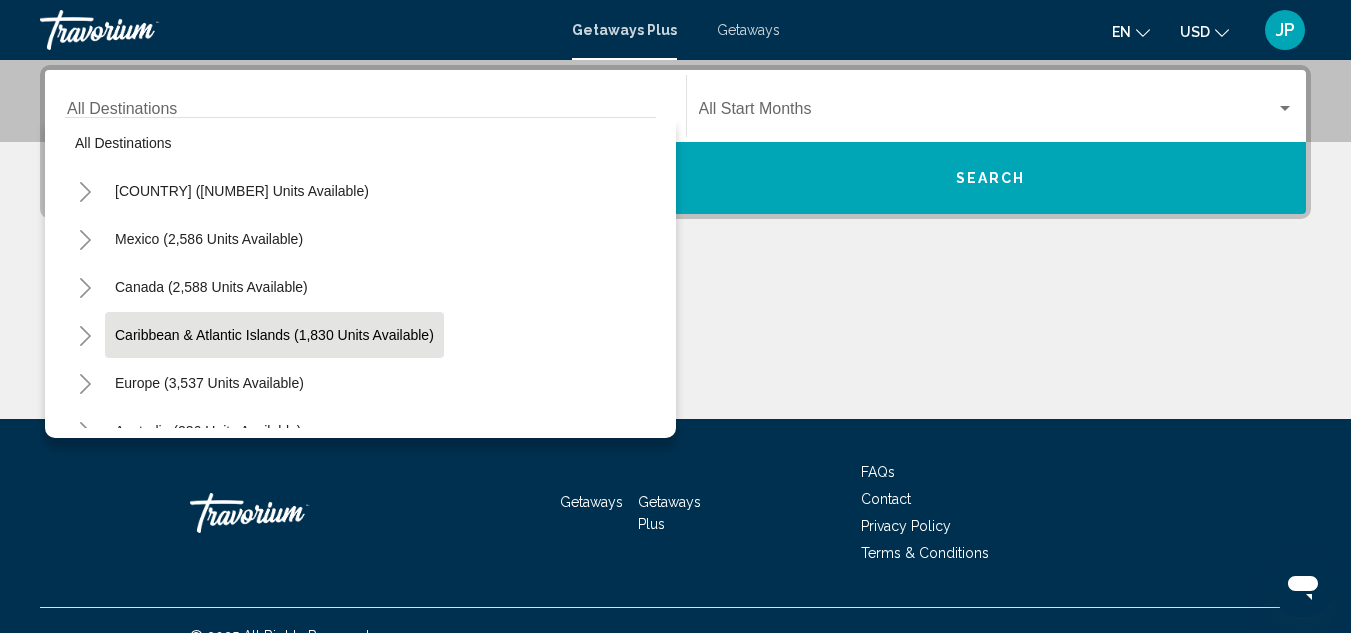 click on "Caribbean & Atlantic Islands (1,830 units available)" at bounding box center [209, 383] 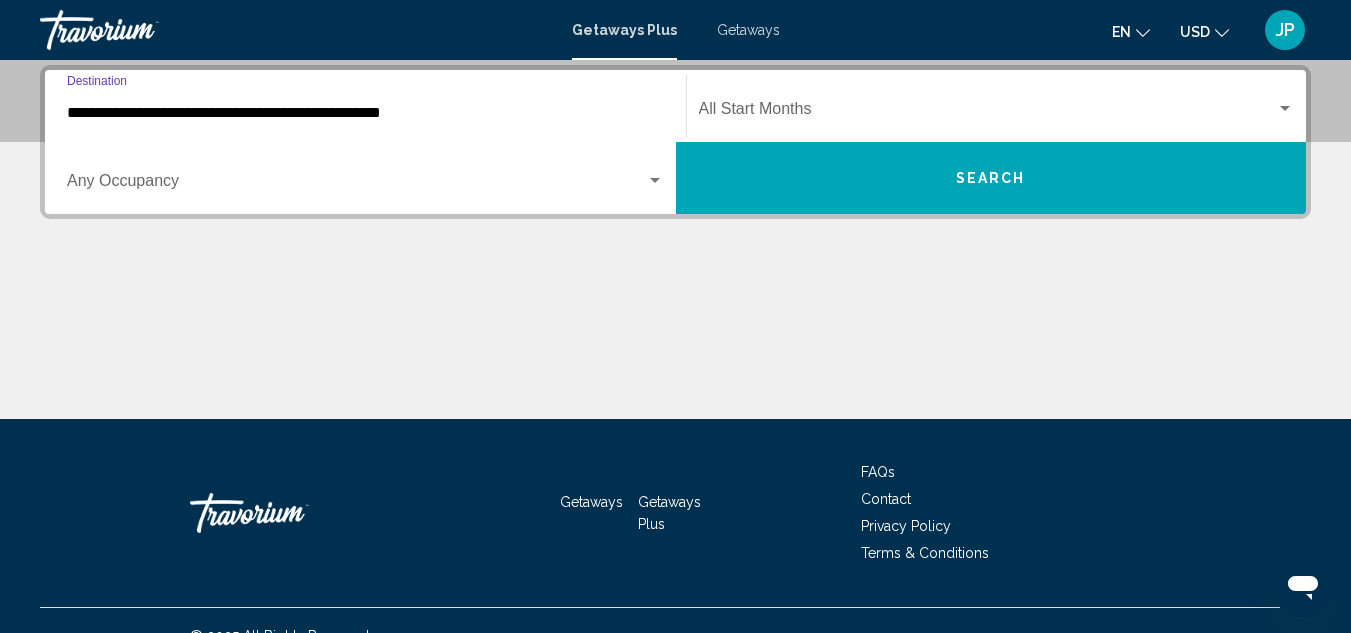 click at bounding box center (655, 181) 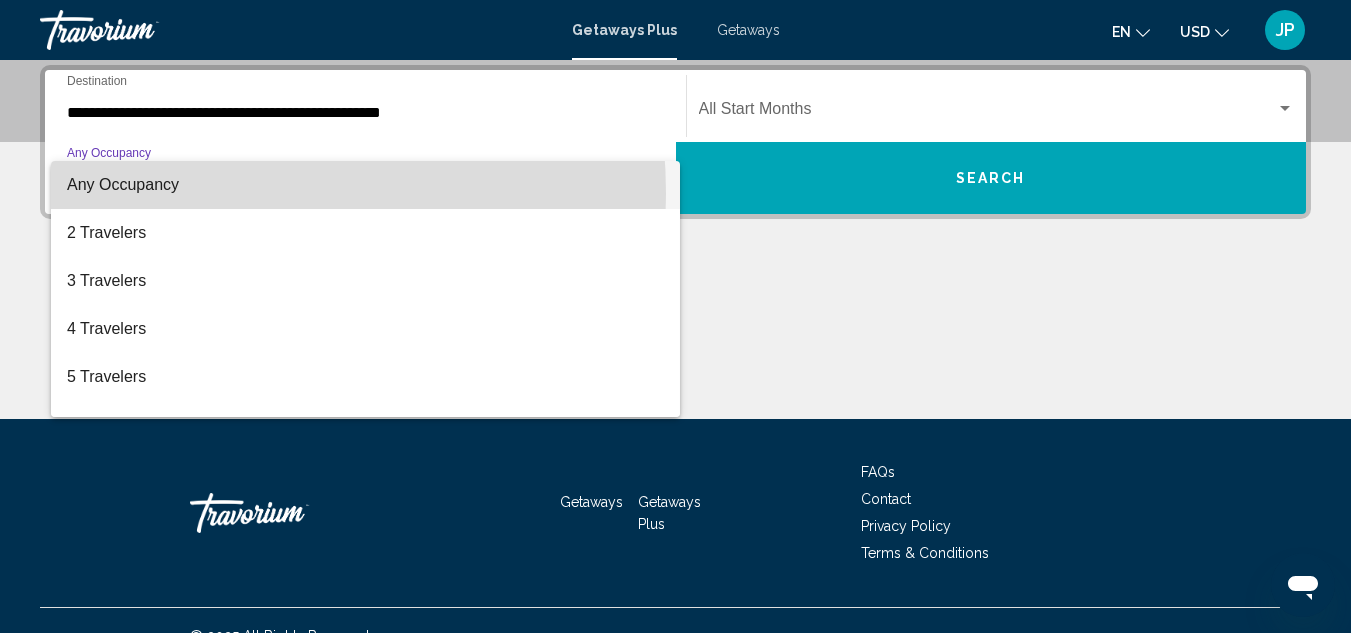 click on "Any Occupancy" at bounding box center [365, 185] 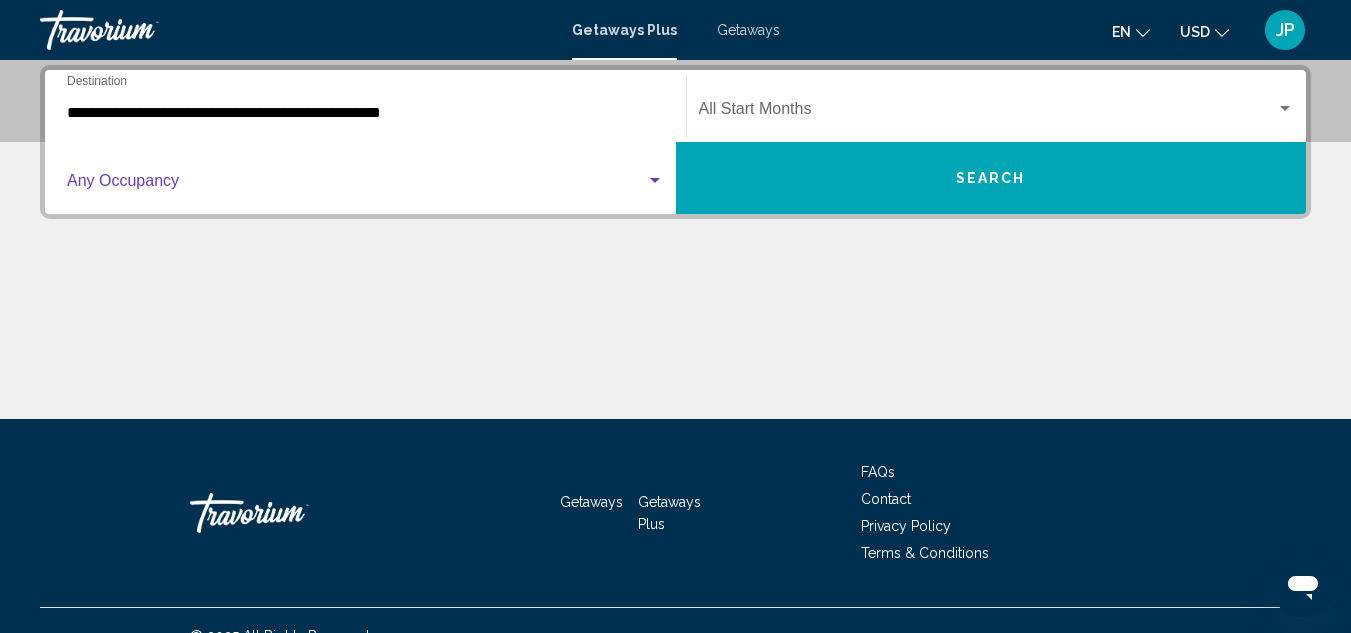 click on "Start Month All Start Months" 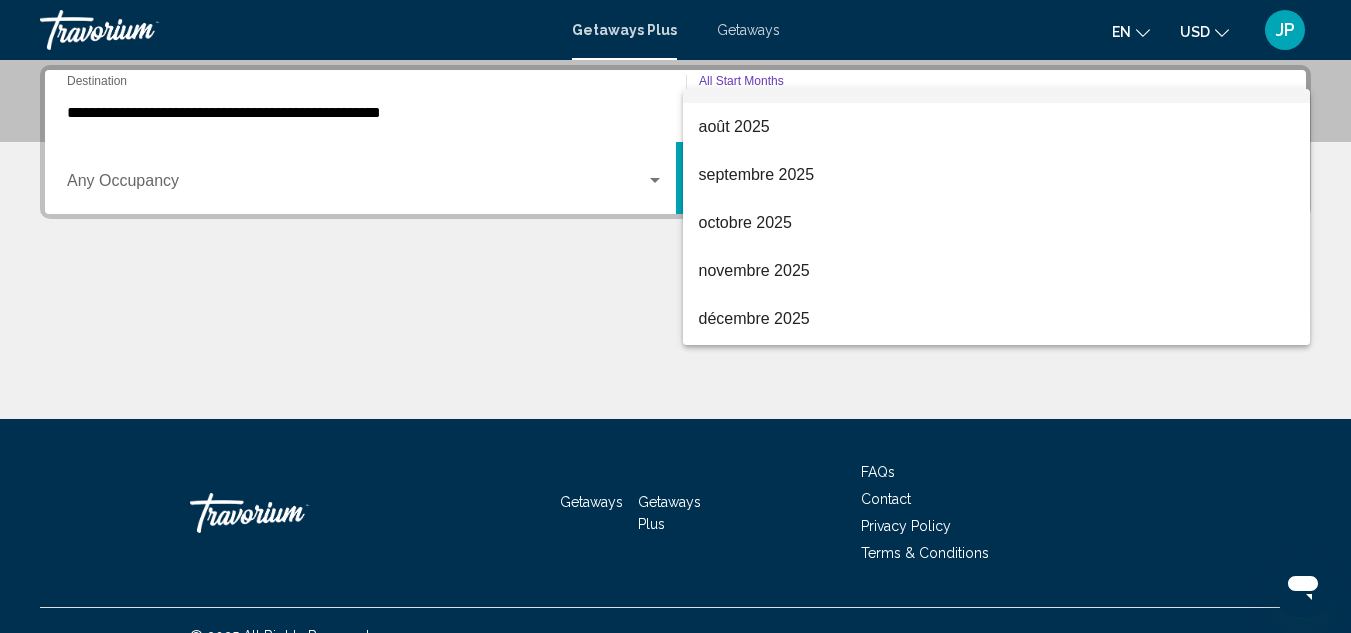 scroll, scrollTop: 73, scrollLeft: 0, axis: vertical 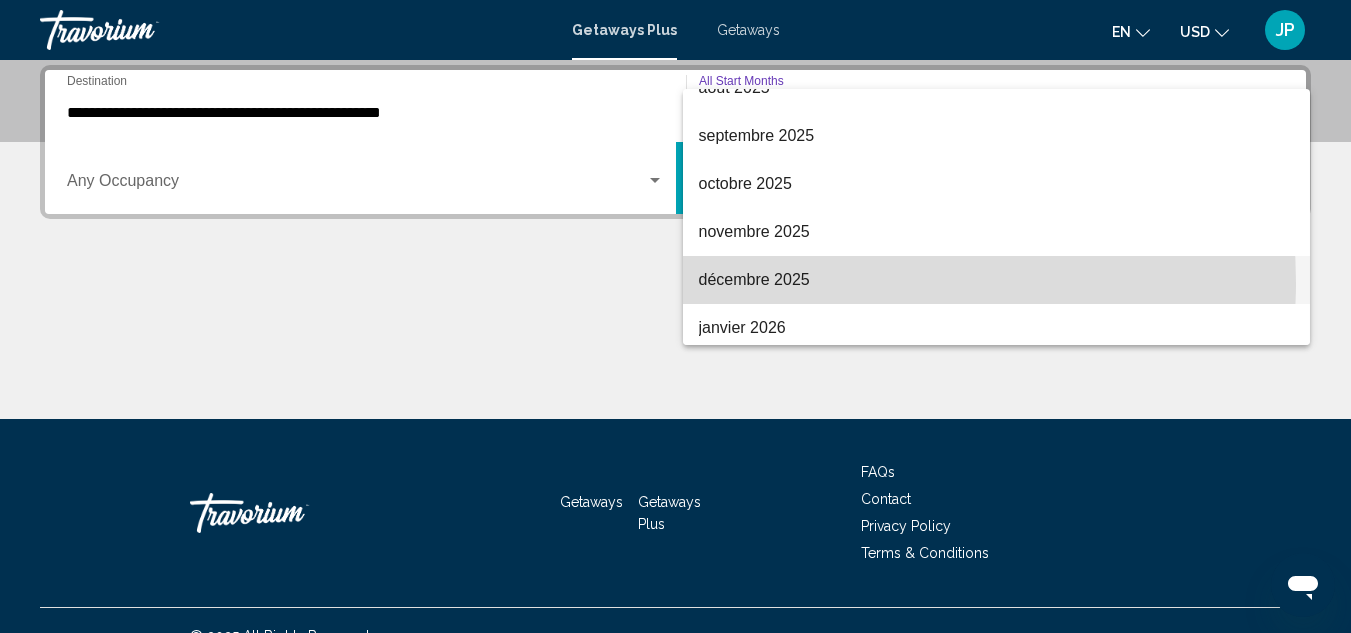 click on "décembre 2025" at bounding box center (997, 280) 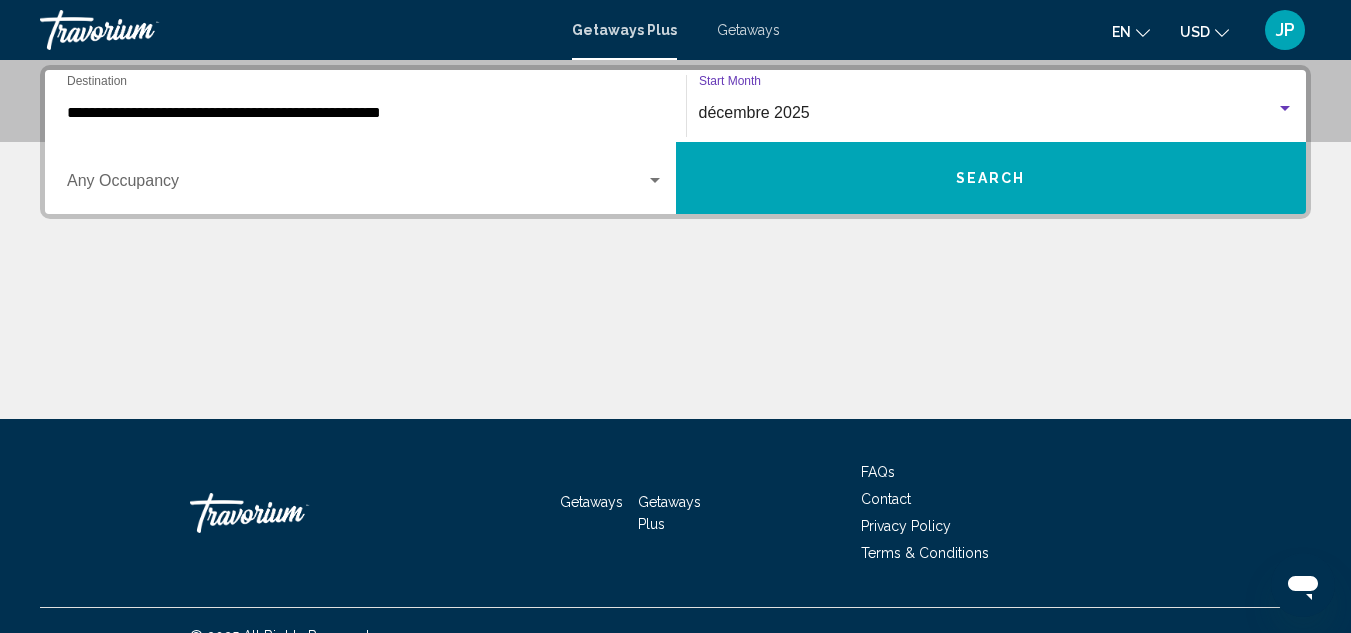 click on "Search" at bounding box center (991, 178) 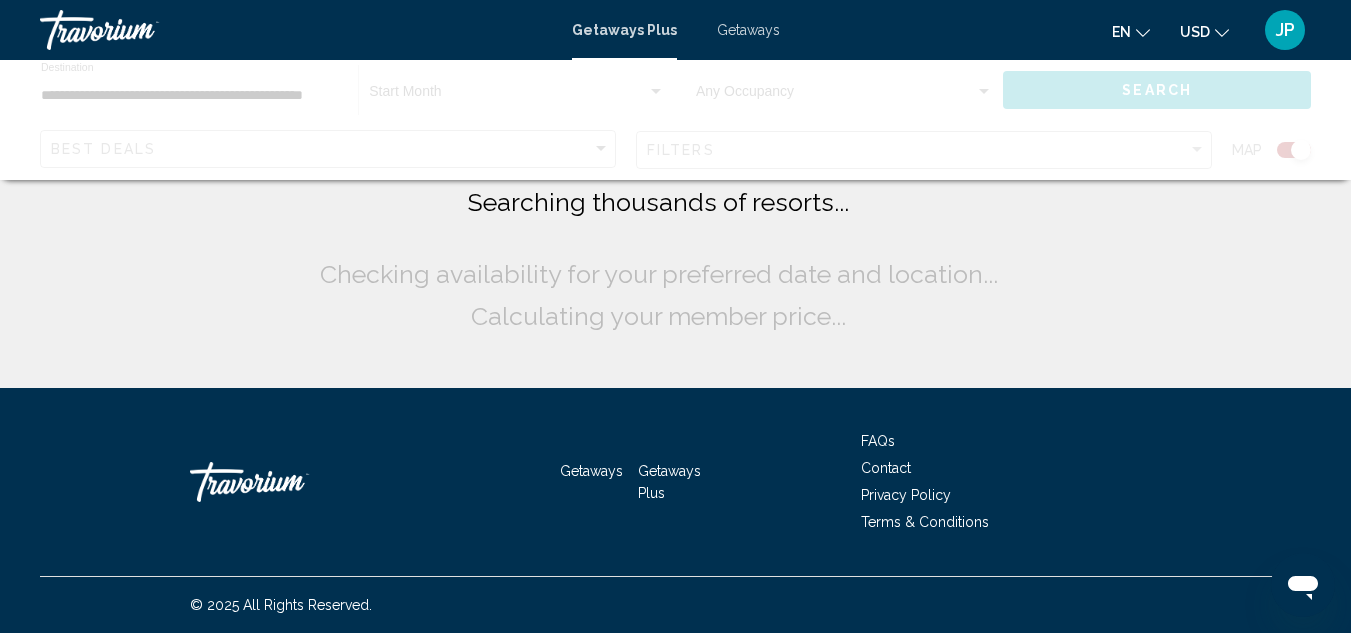 scroll, scrollTop: 0, scrollLeft: 0, axis: both 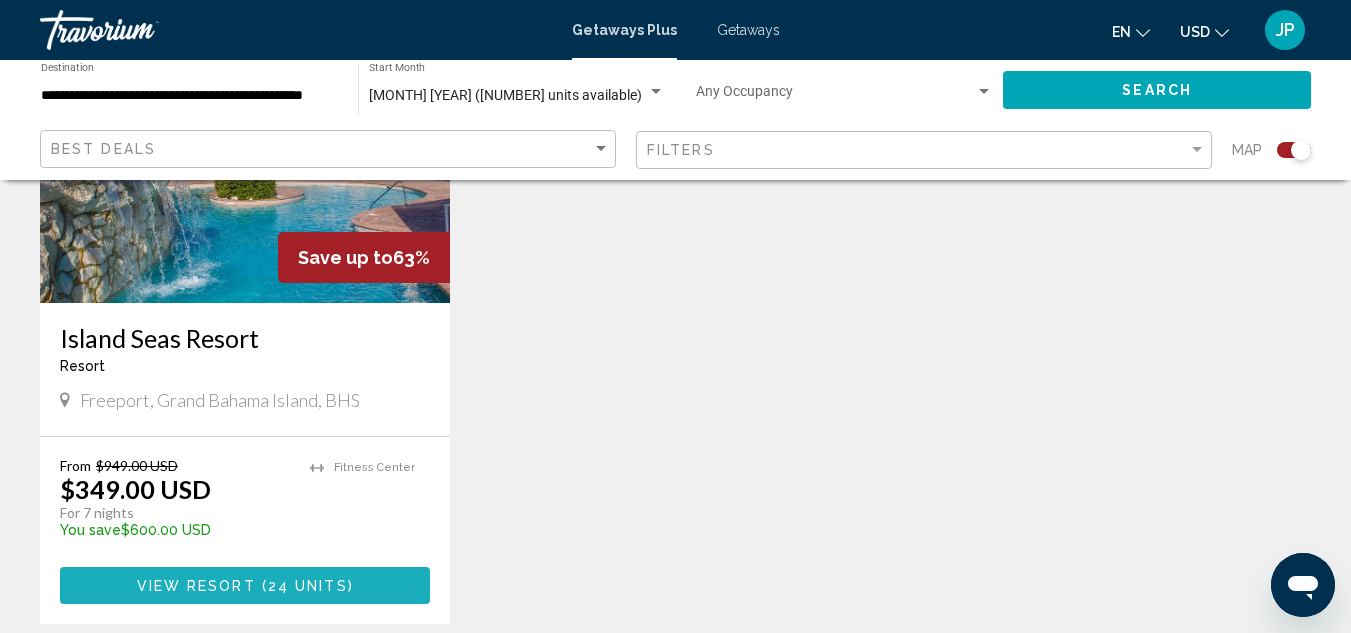 click on "View Resort    ( 24 units )" at bounding box center [245, 585] 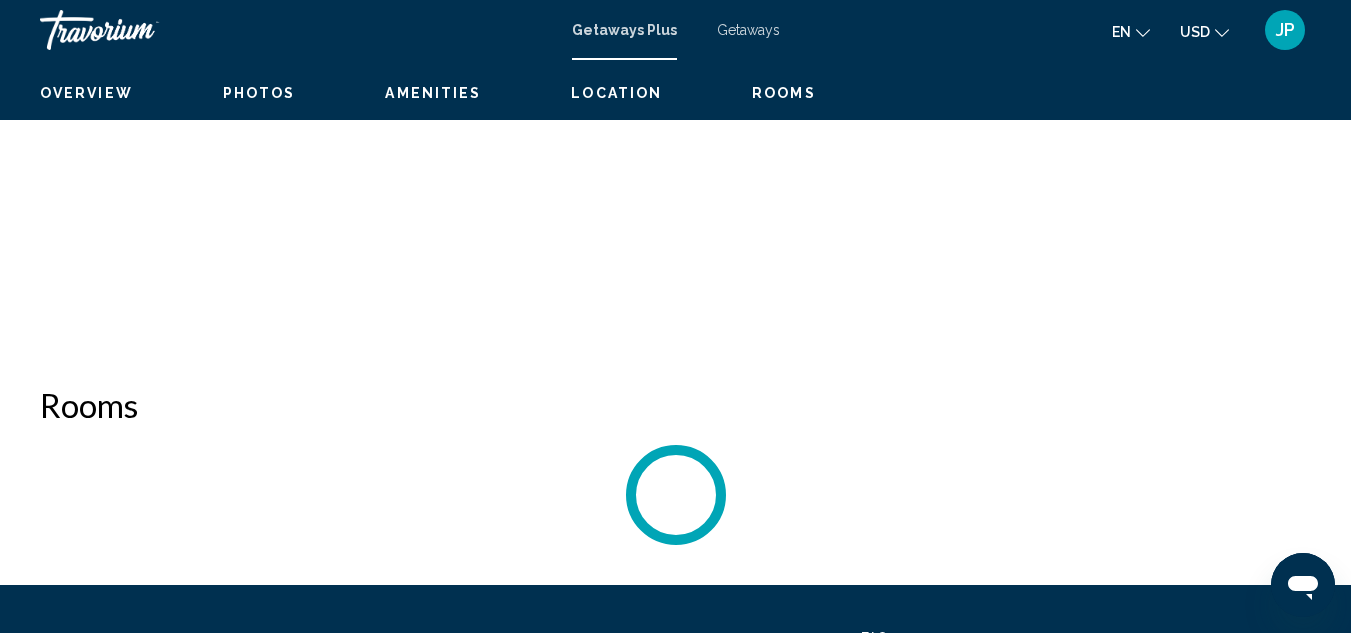 scroll, scrollTop: 219, scrollLeft: 0, axis: vertical 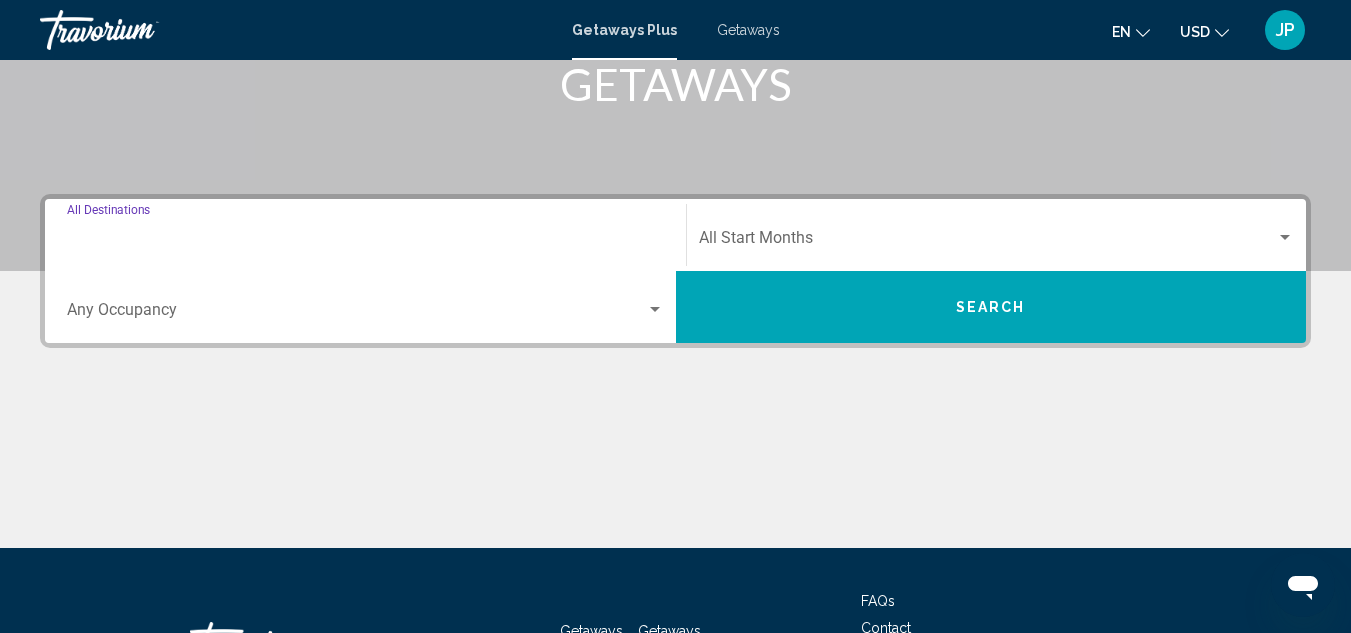 click on "Destination All Destinations" at bounding box center (365, 242) 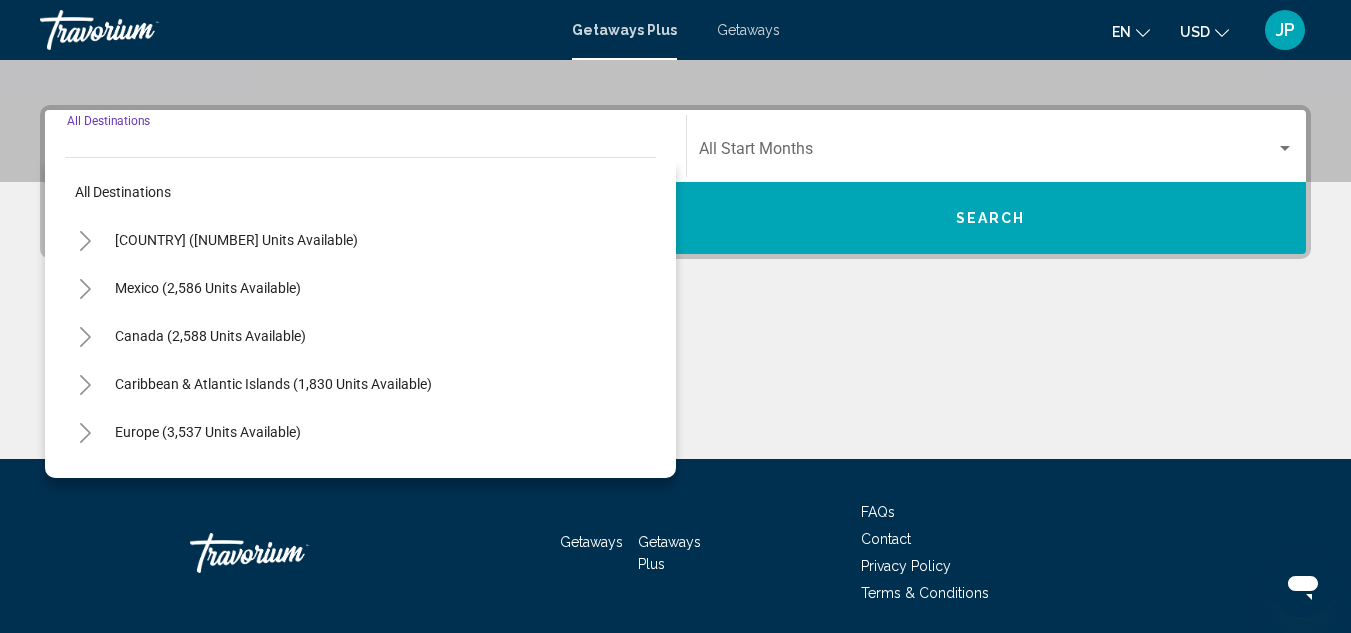 scroll, scrollTop: 458, scrollLeft: 0, axis: vertical 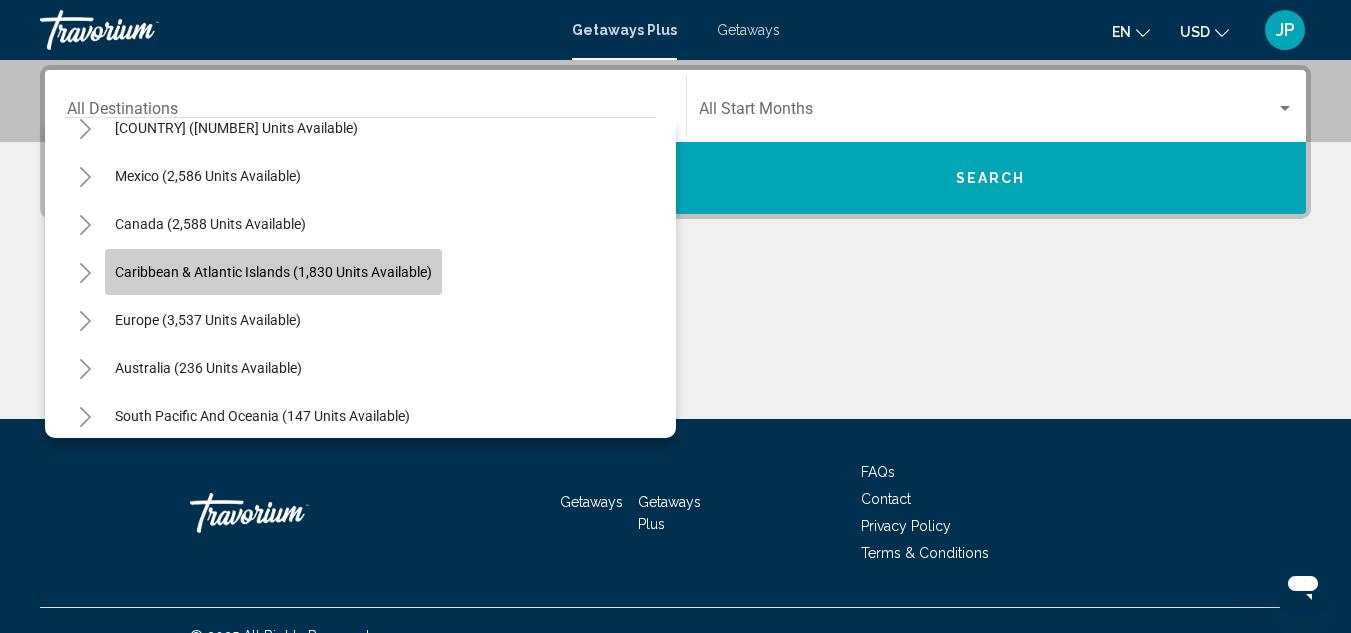 click on "Caribbean & Atlantic Islands (1,830 units available)" 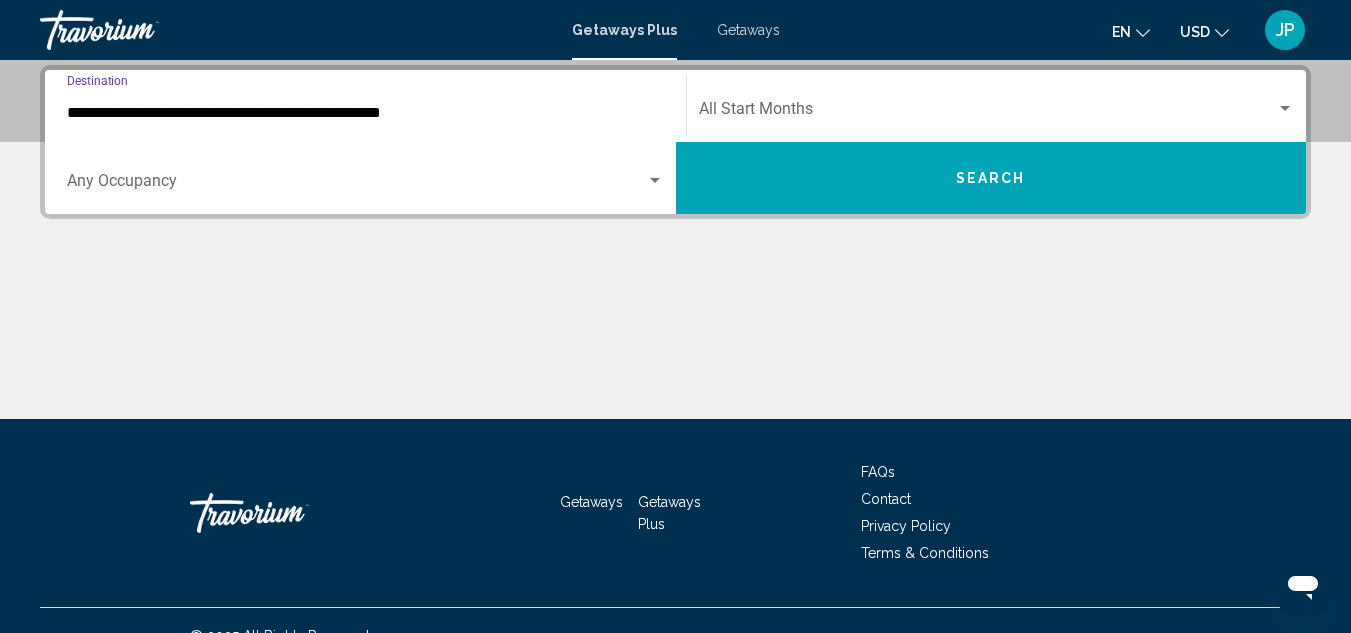 click at bounding box center [356, 185] 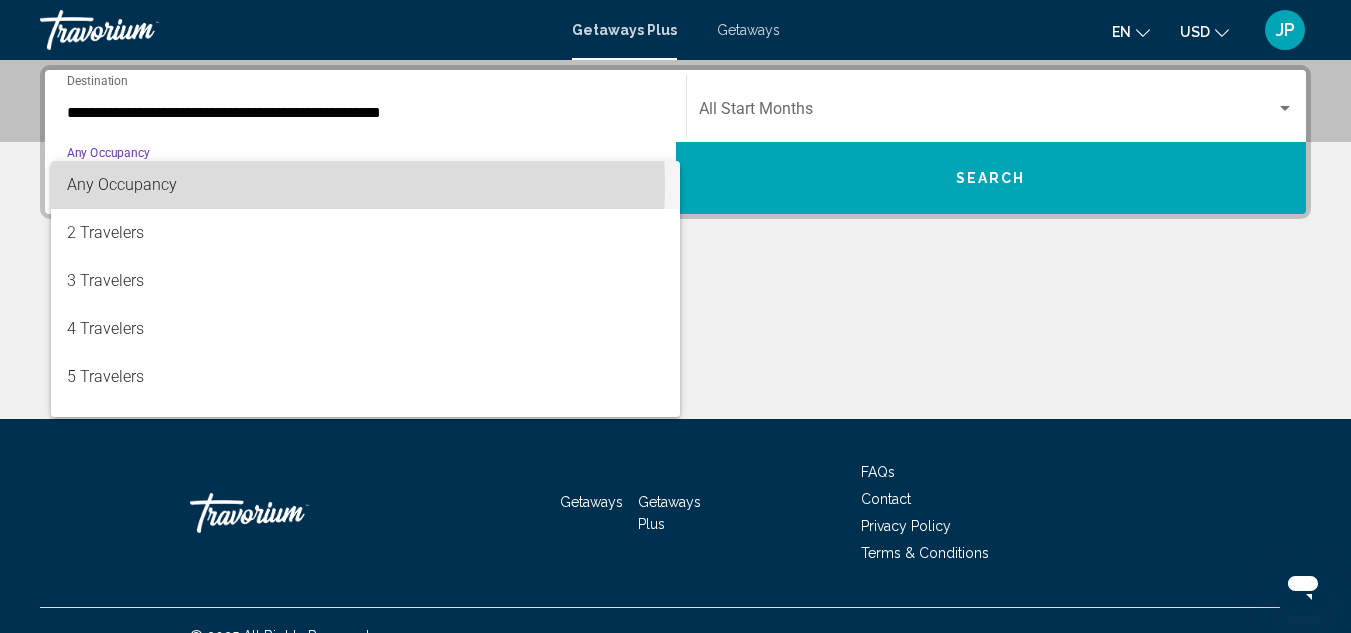 click on "Any Occupancy" at bounding box center (122, 184) 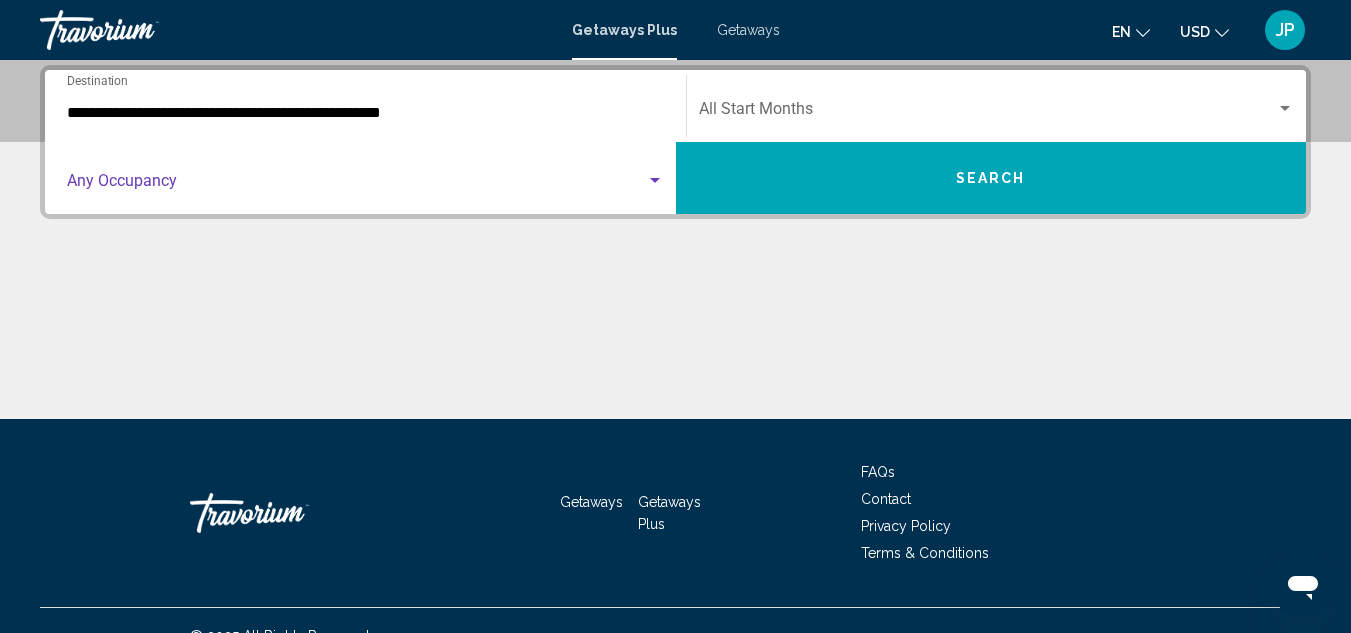 click at bounding box center (988, 113) 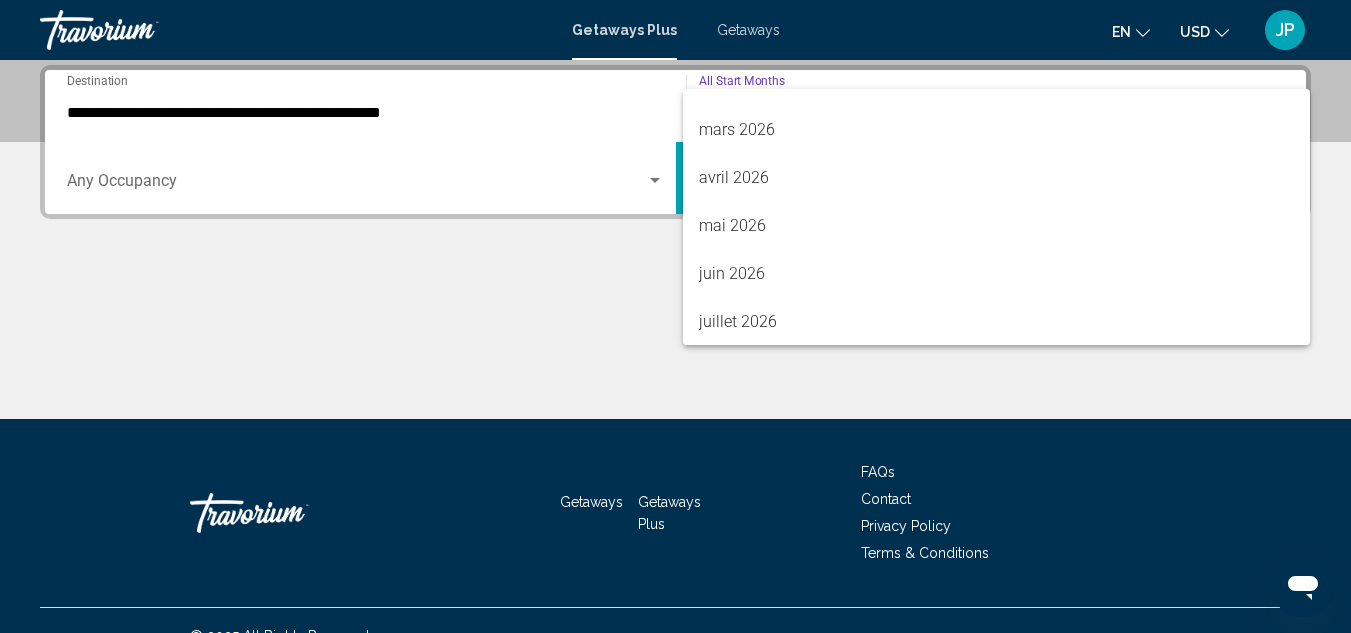 scroll, scrollTop: 364, scrollLeft: 0, axis: vertical 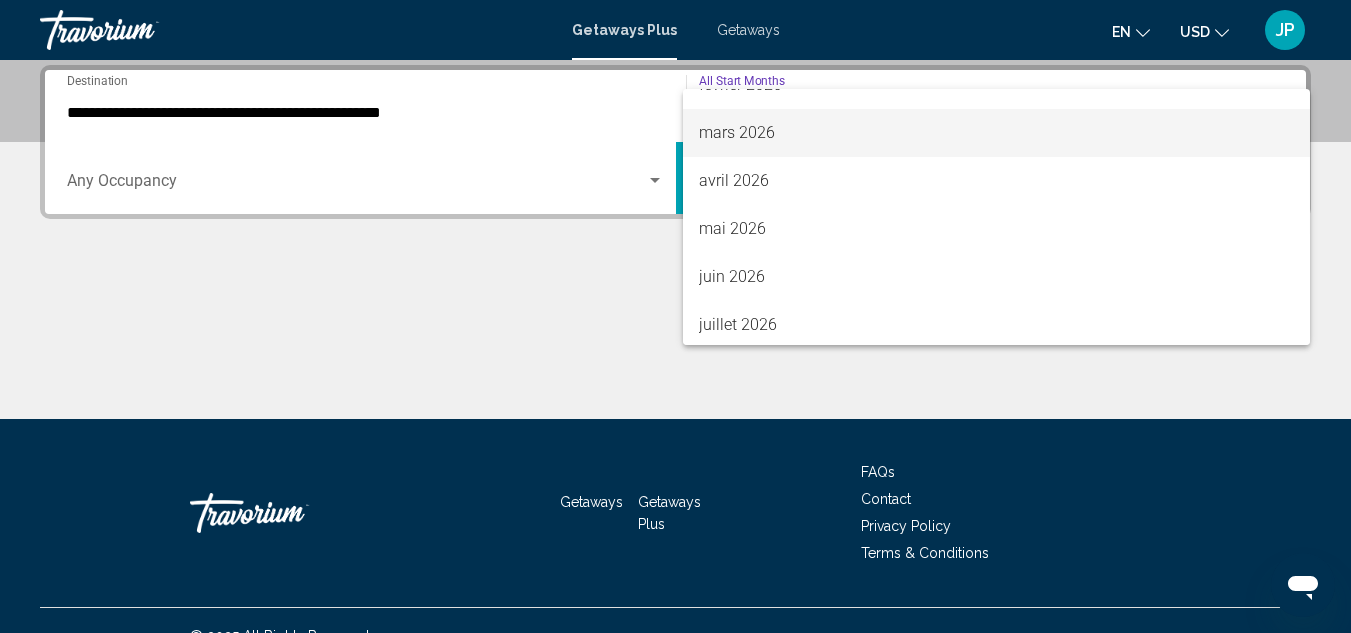 click on "mars 2026" at bounding box center [997, 133] 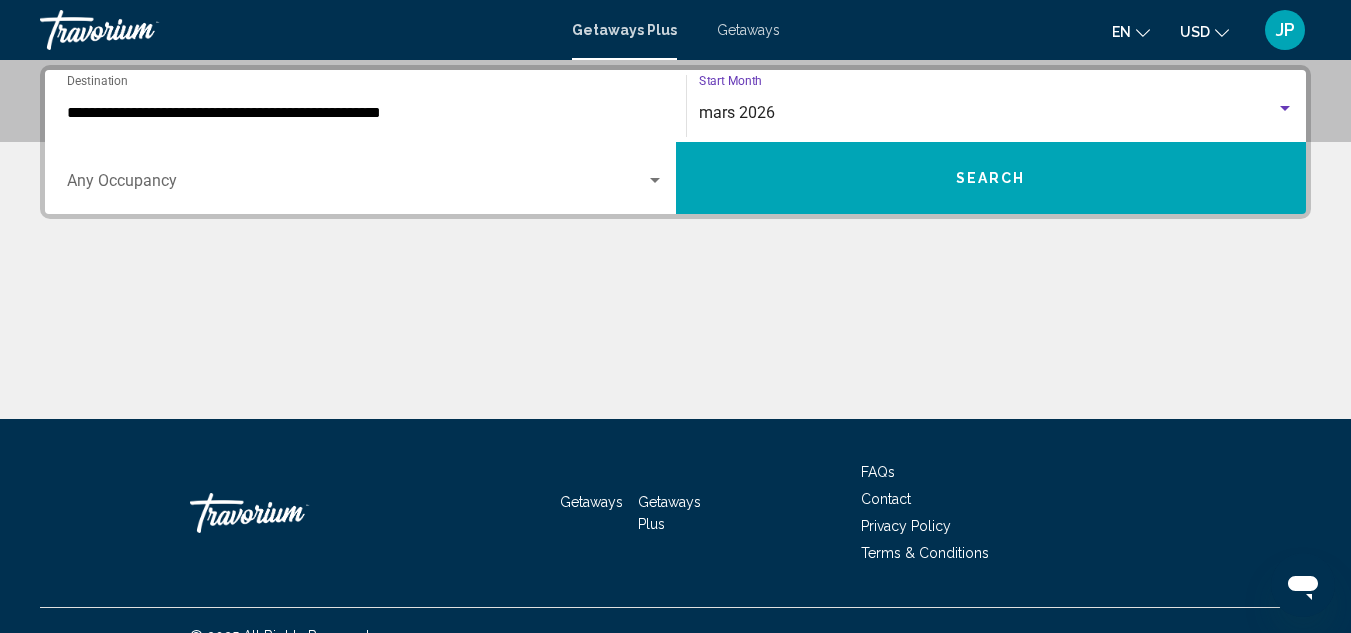 click on "Search" at bounding box center [991, 178] 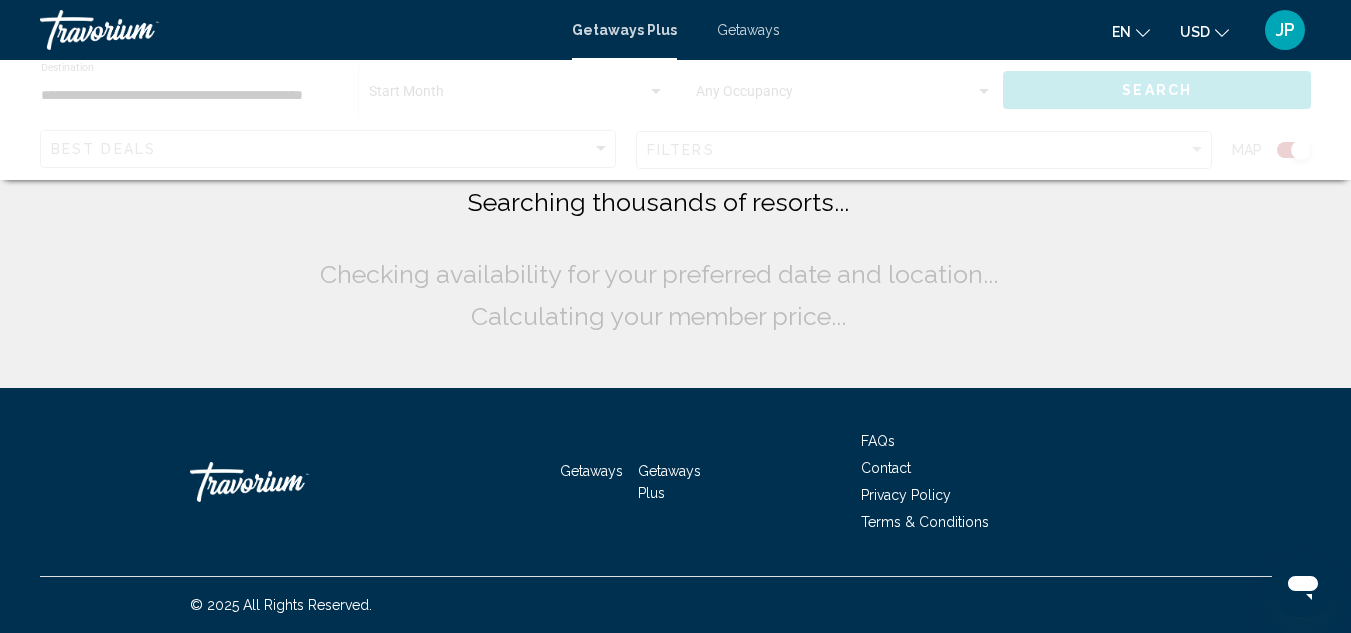 scroll, scrollTop: 0, scrollLeft: 0, axis: both 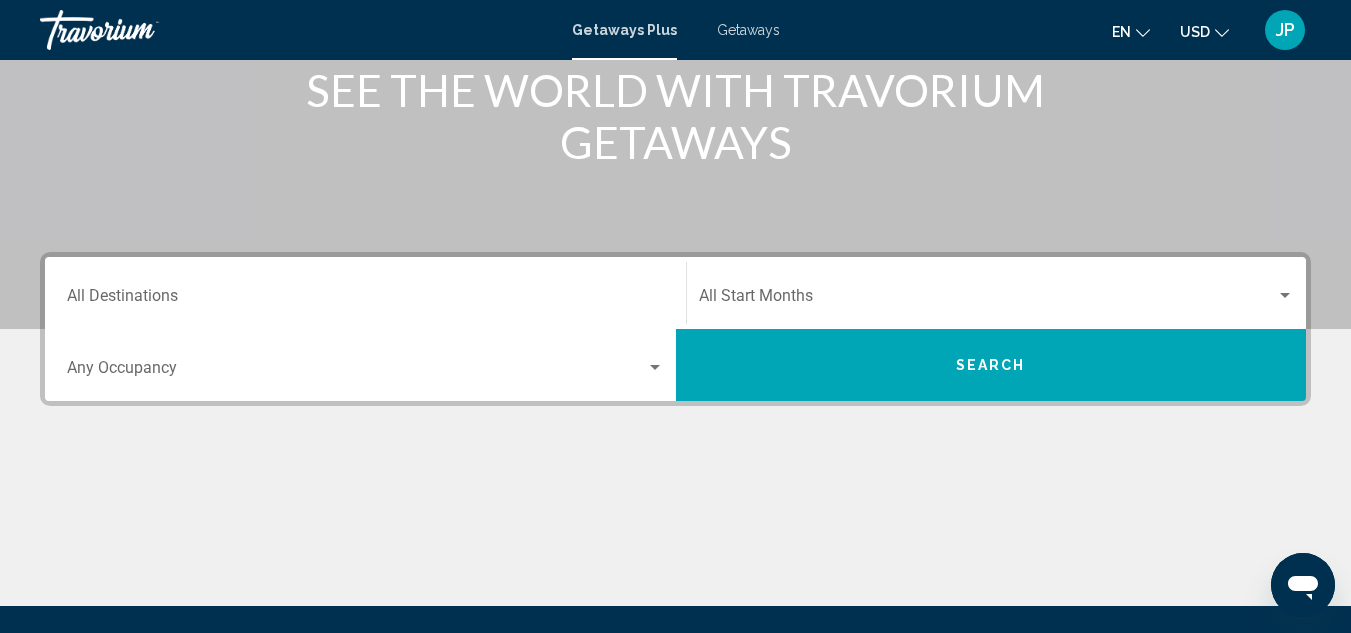 click on "Destination All Destinations" at bounding box center (365, 300) 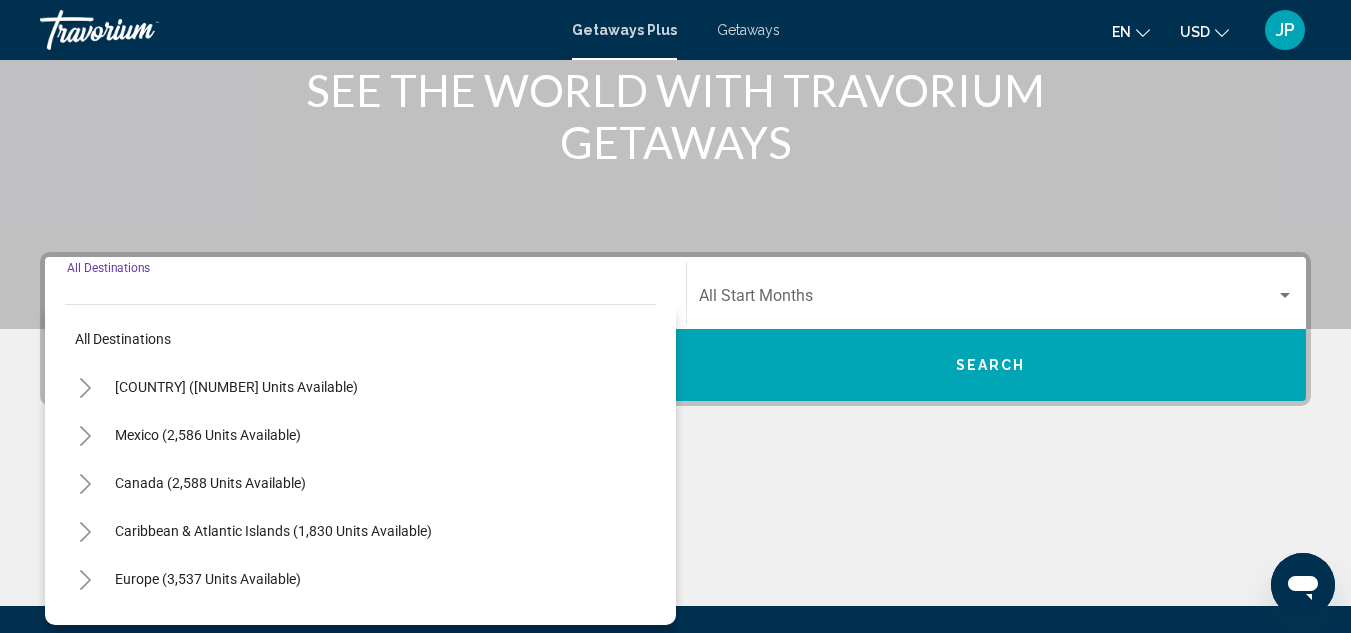 scroll, scrollTop: 458, scrollLeft: 0, axis: vertical 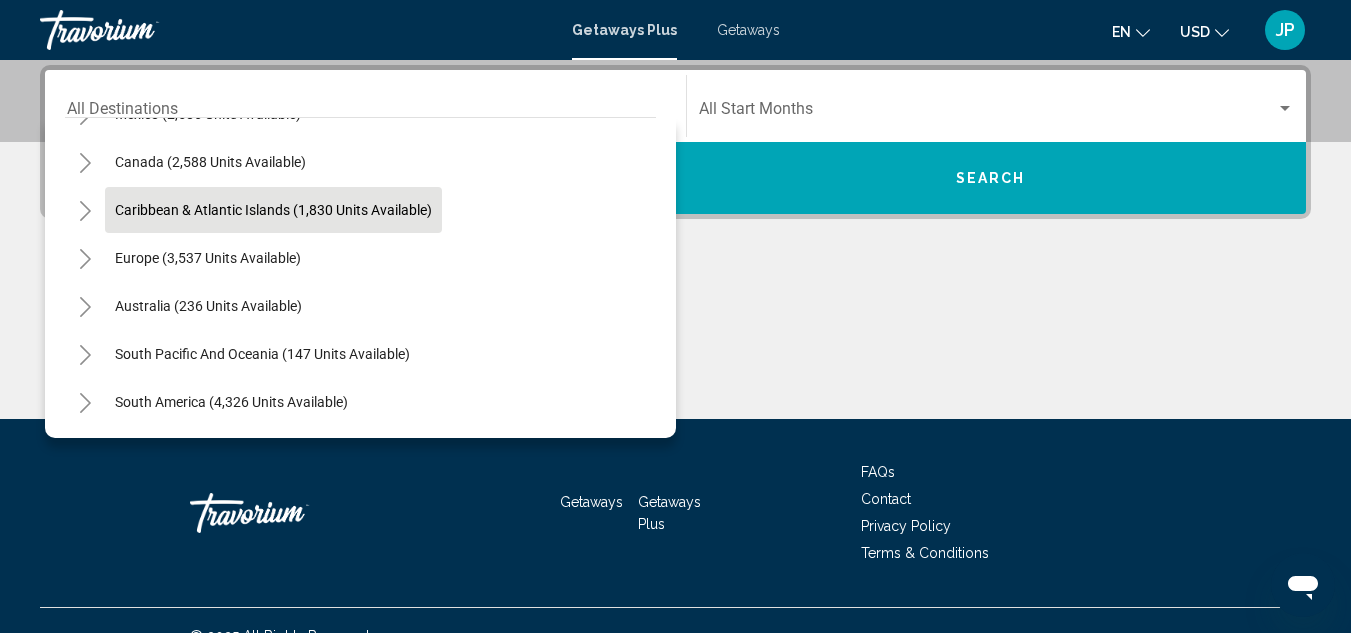 click on "Caribbean & Atlantic Islands (1,830 units available)" at bounding box center (208, 258) 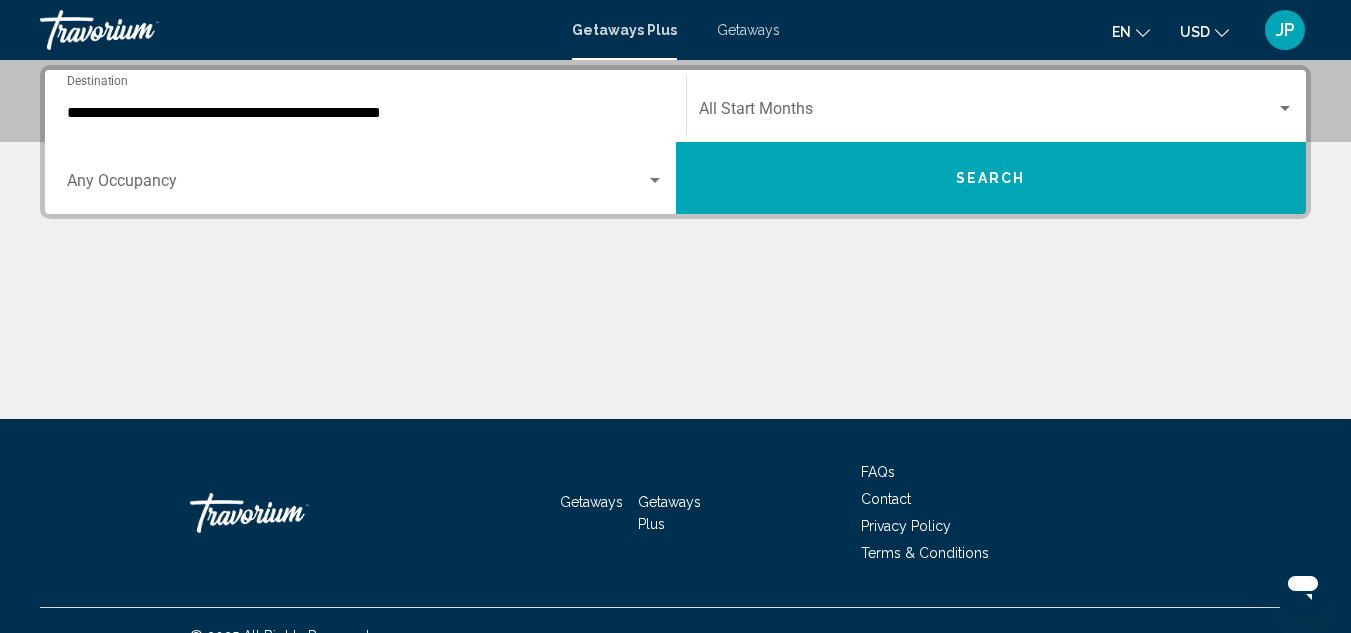 drag, startPoint x: 195, startPoint y: 201, endPoint x: 823, endPoint y: 107, distance: 634.99603 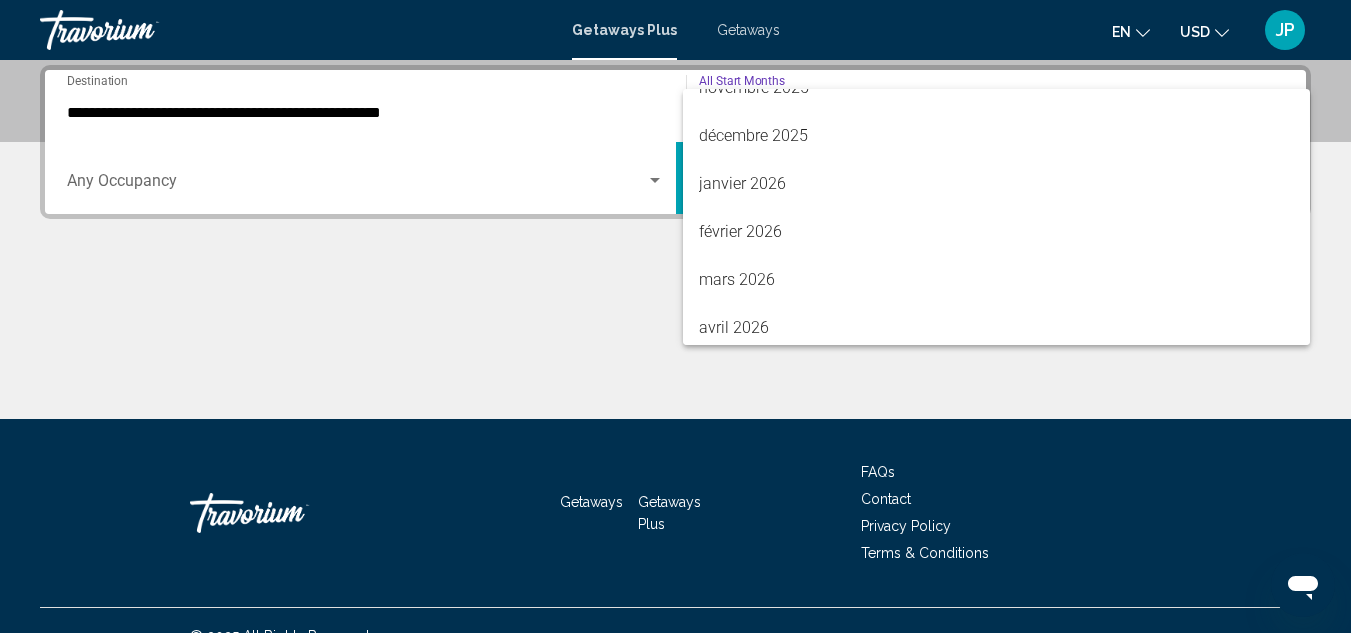 scroll, scrollTop: 226, scrollLeft: 0, axis: vertical 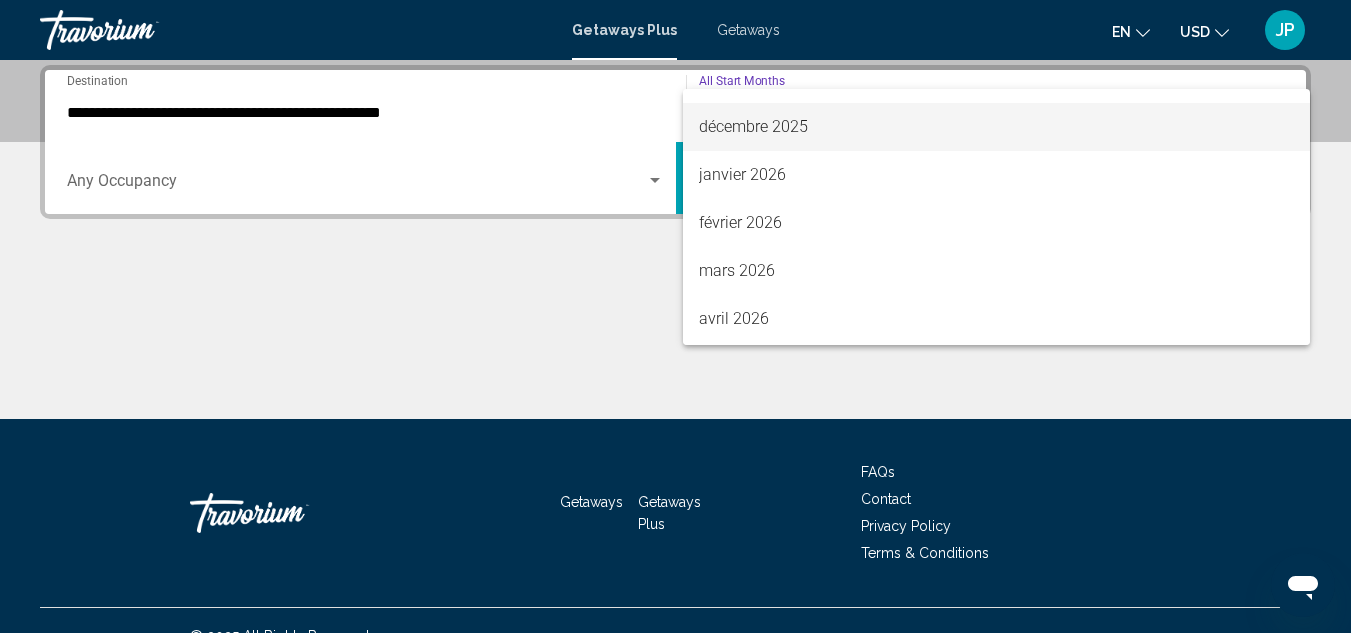 click on "décembre 2025" at bounding box center (997, 127) 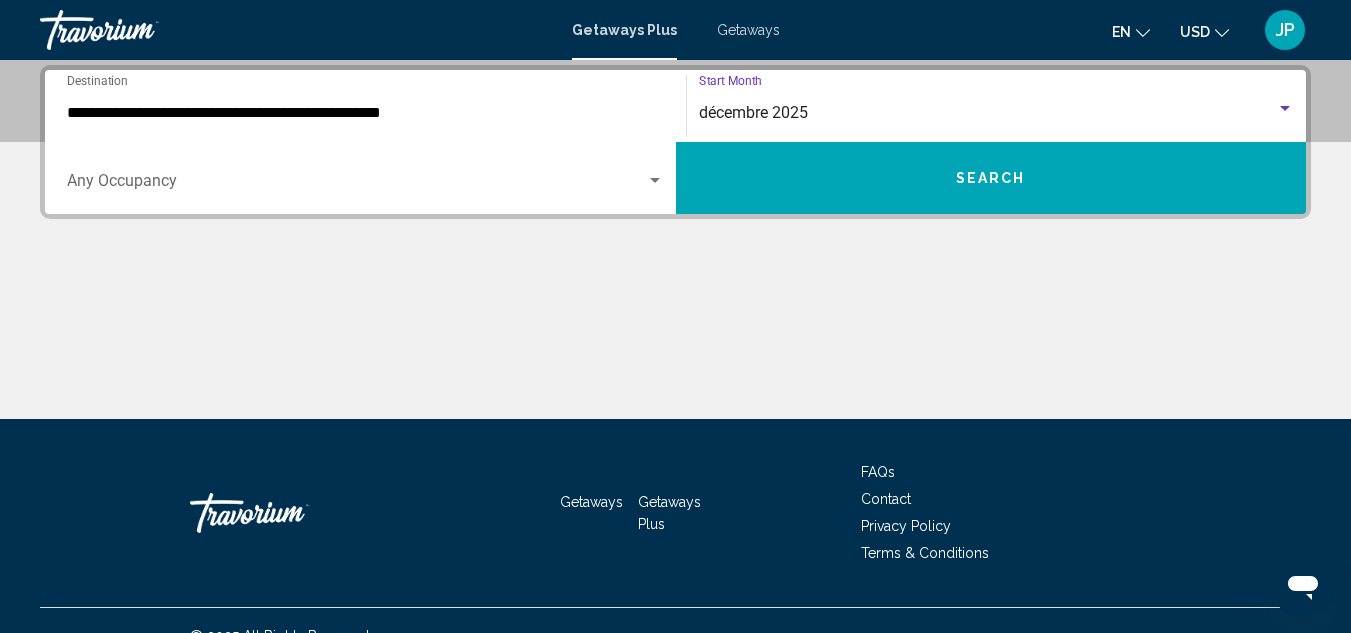 click on "Search" at bounding box center (991, 178) 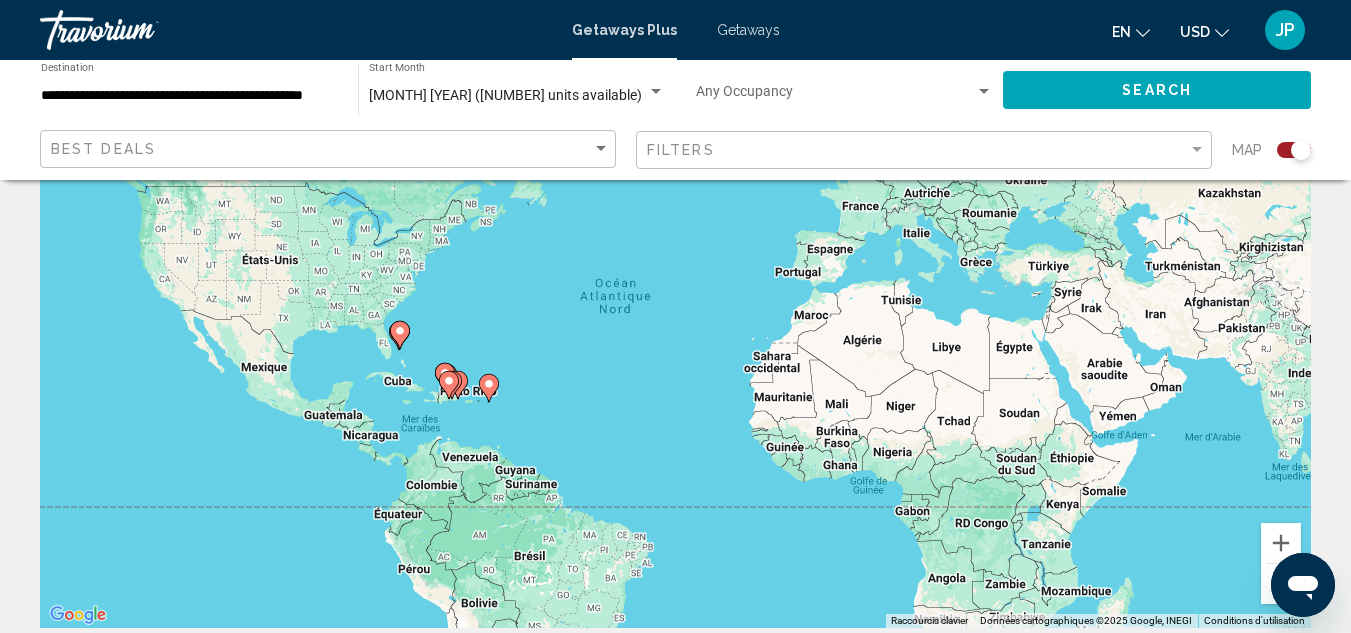 scroll, scrollTop: 185, scrollLeft: 0, axis: vertical 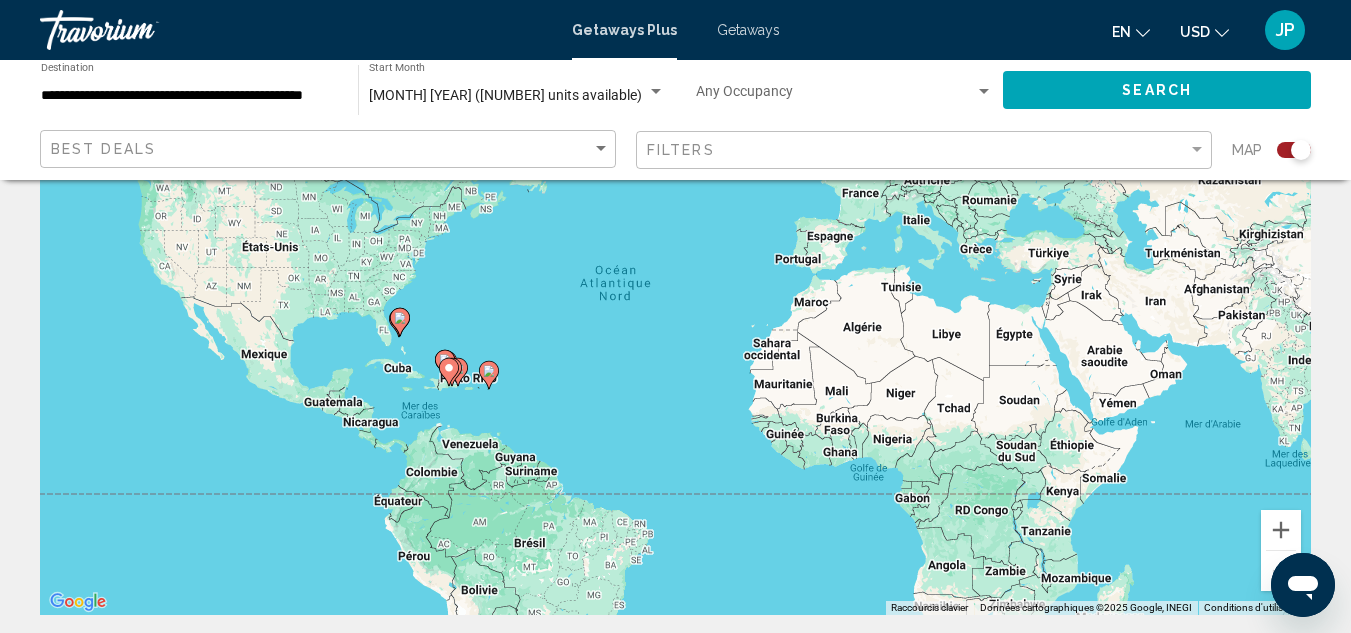 click 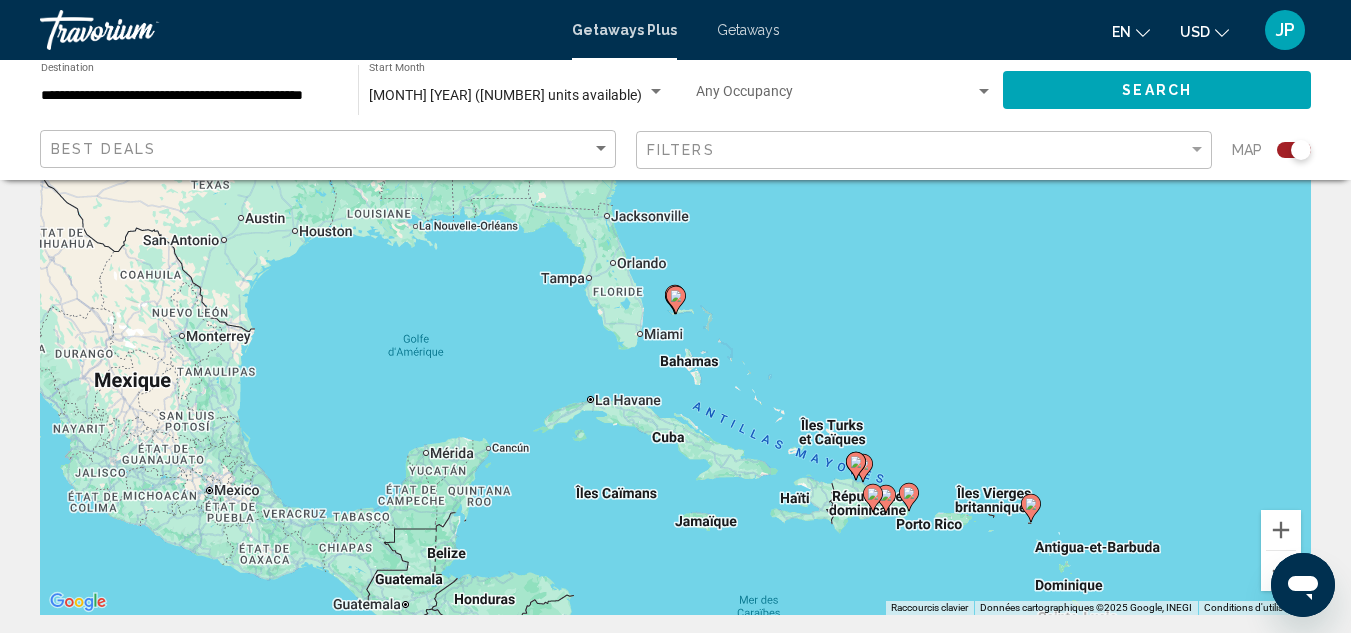 click 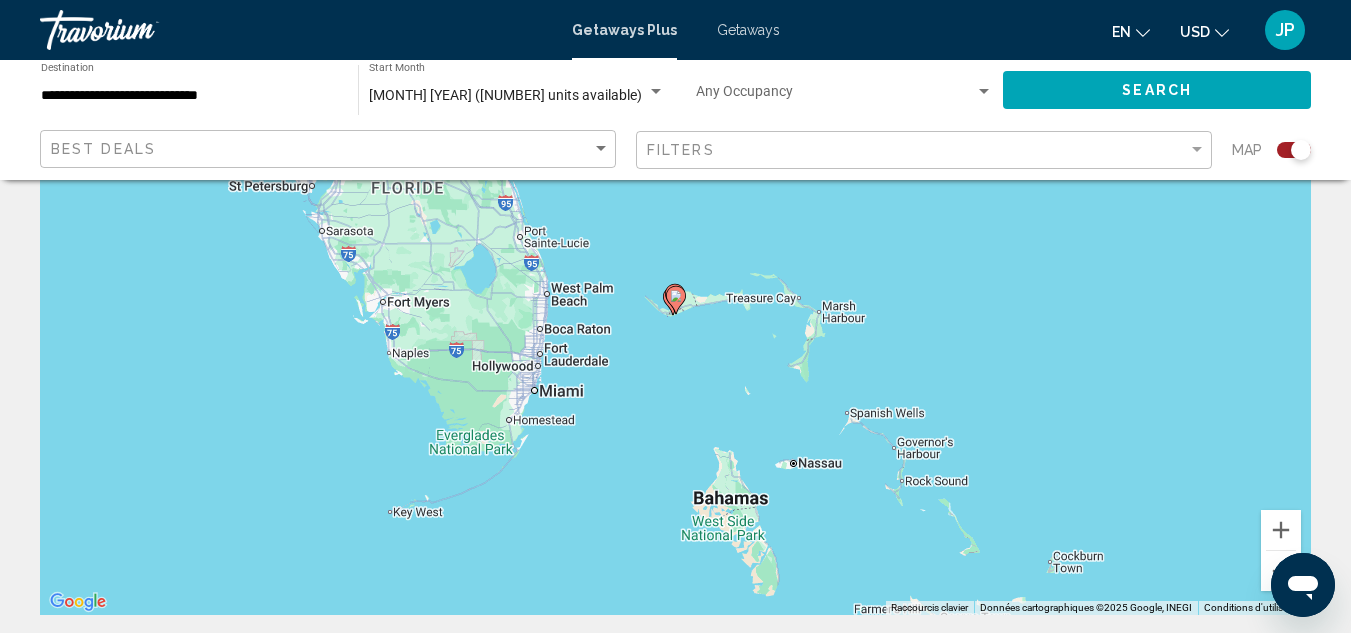 click 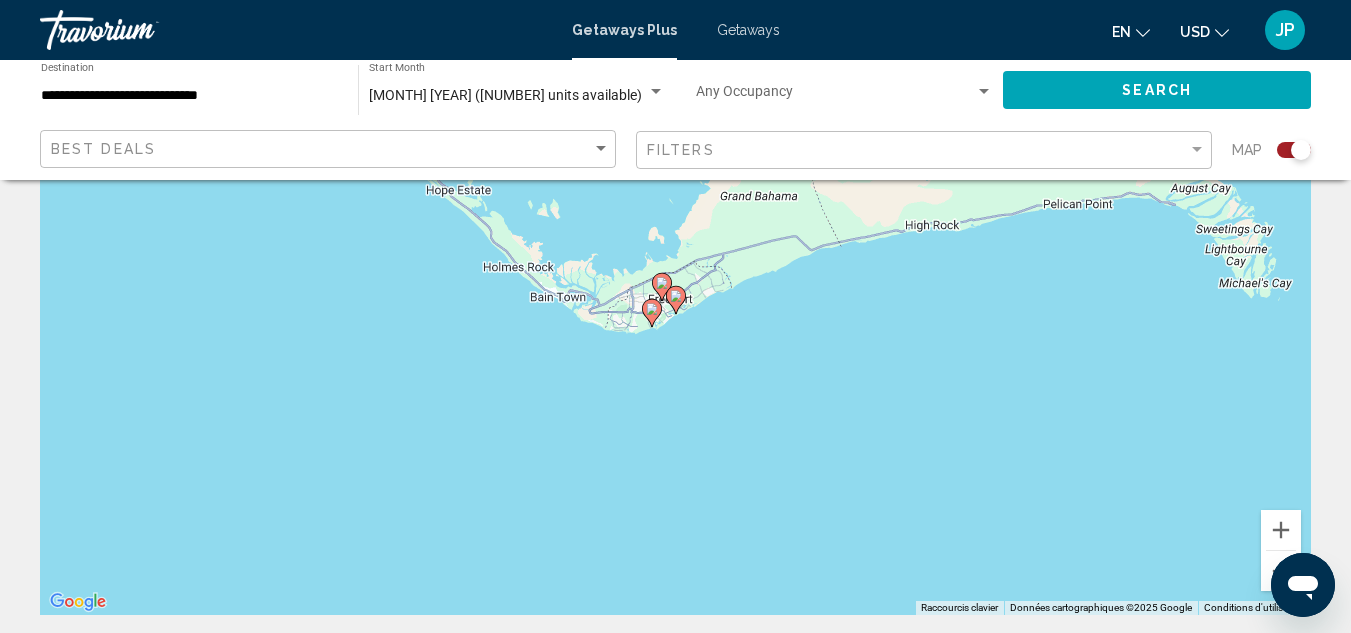 click 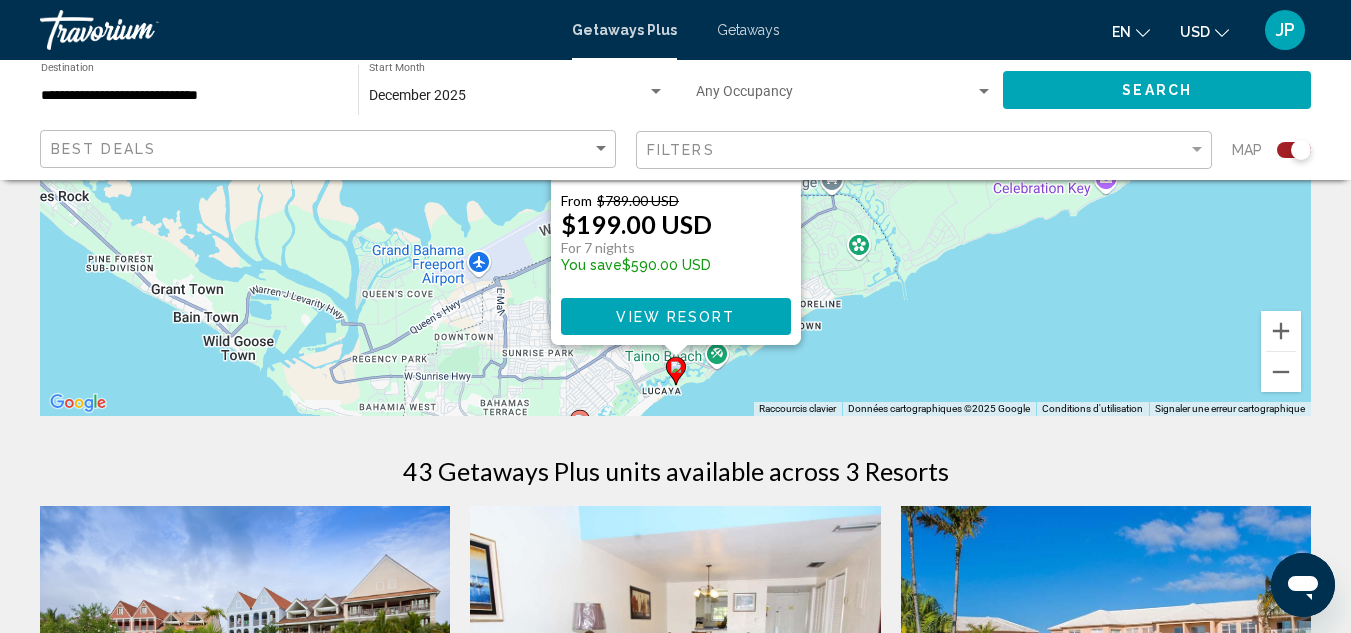 scroll, scrollTop: 403, scrollLeft: 0, axis: vertical 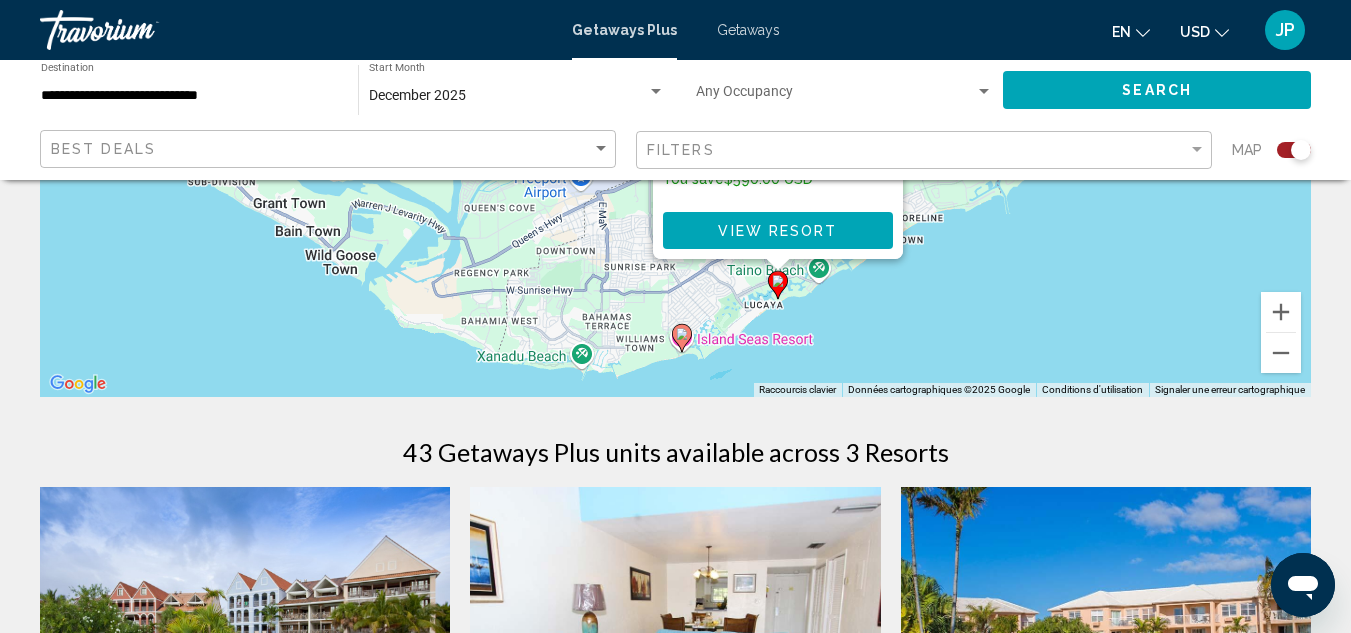 drag, startPoint x: 972, startPoint y: 319, endPoint x: 1074, endPoint y: 249, distance: 123.709335 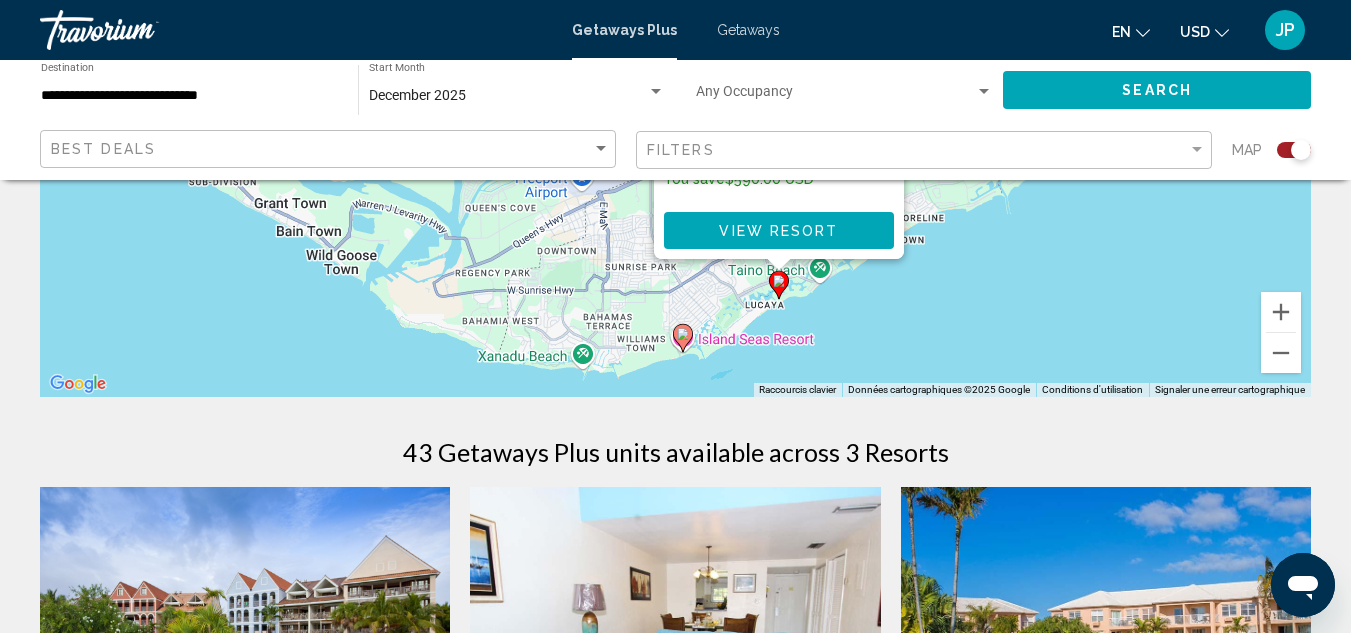 click 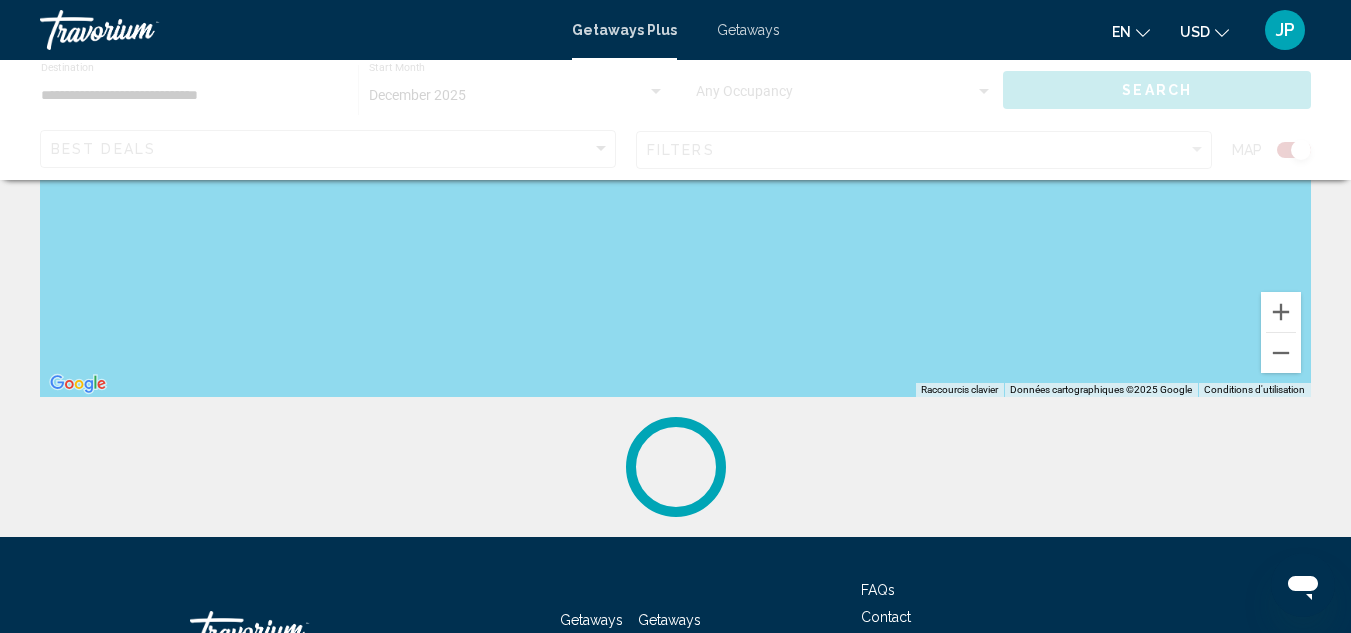 scroll, scrollTop: 76, scrollLeft: 0, axis: vertical 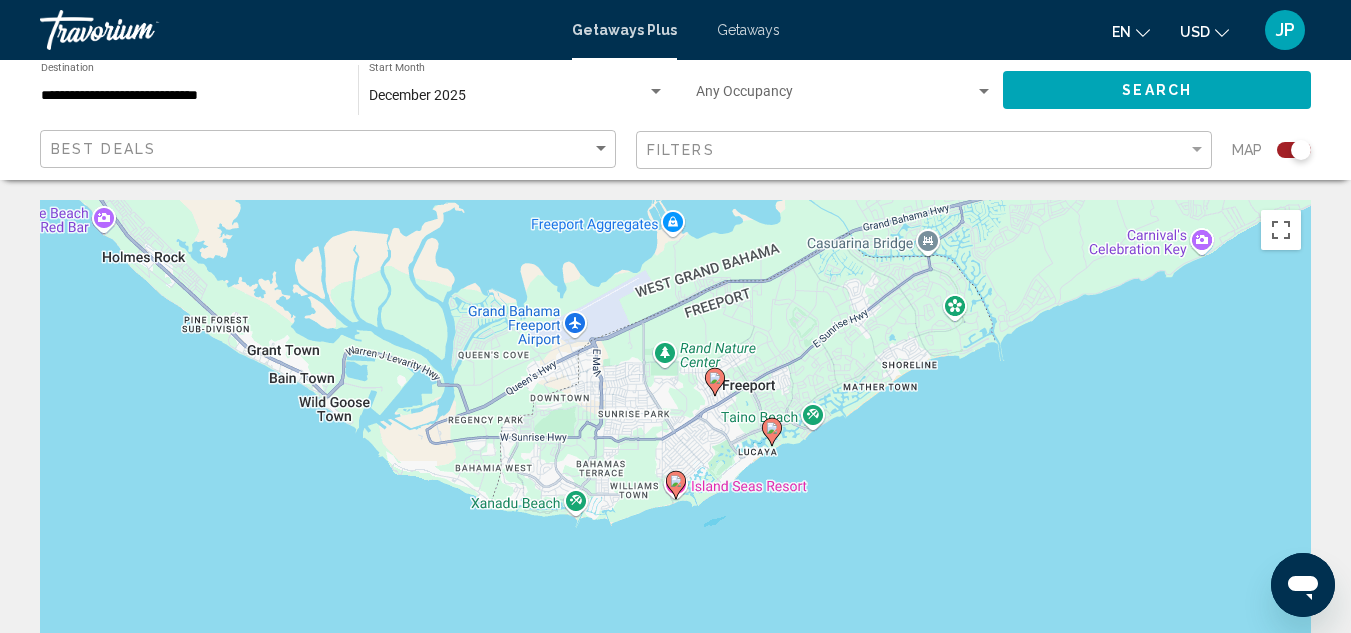 click 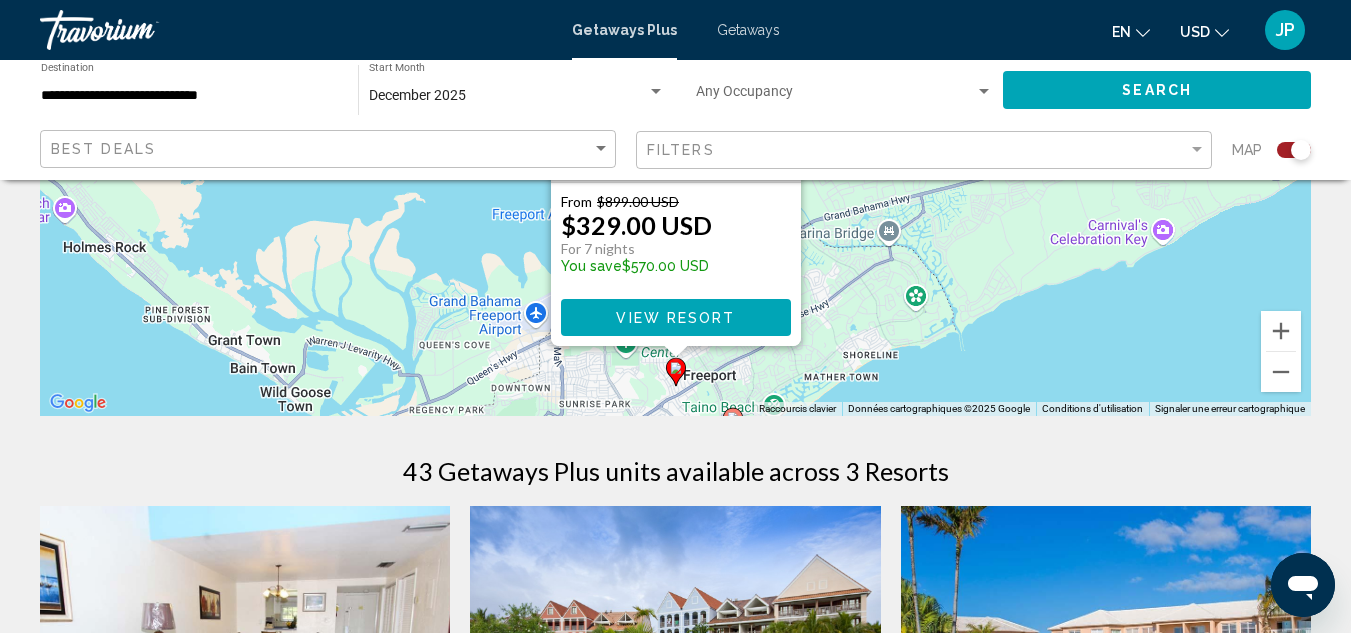 scroll, scrollTop: 362, scrollLeft: 0, axis: vertical 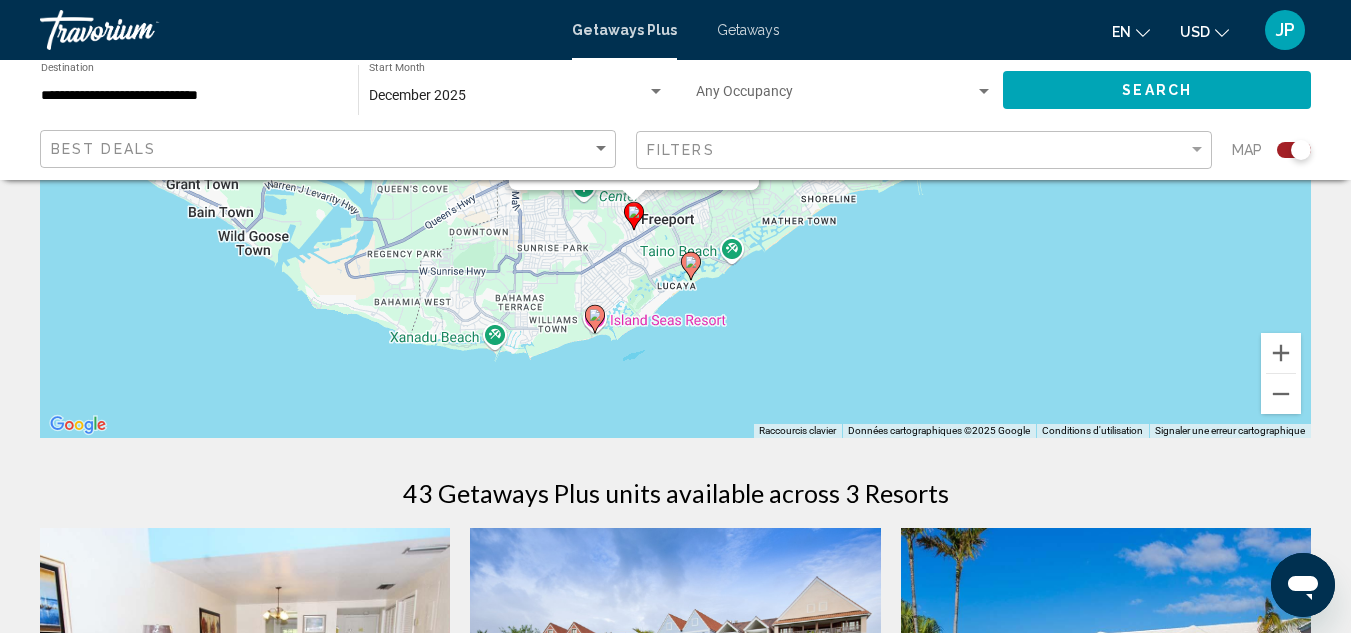 drag, startPoint x: 924, startPoint y: 335, endPoint x: 881, endPoint y: 154, distance: 186.03763 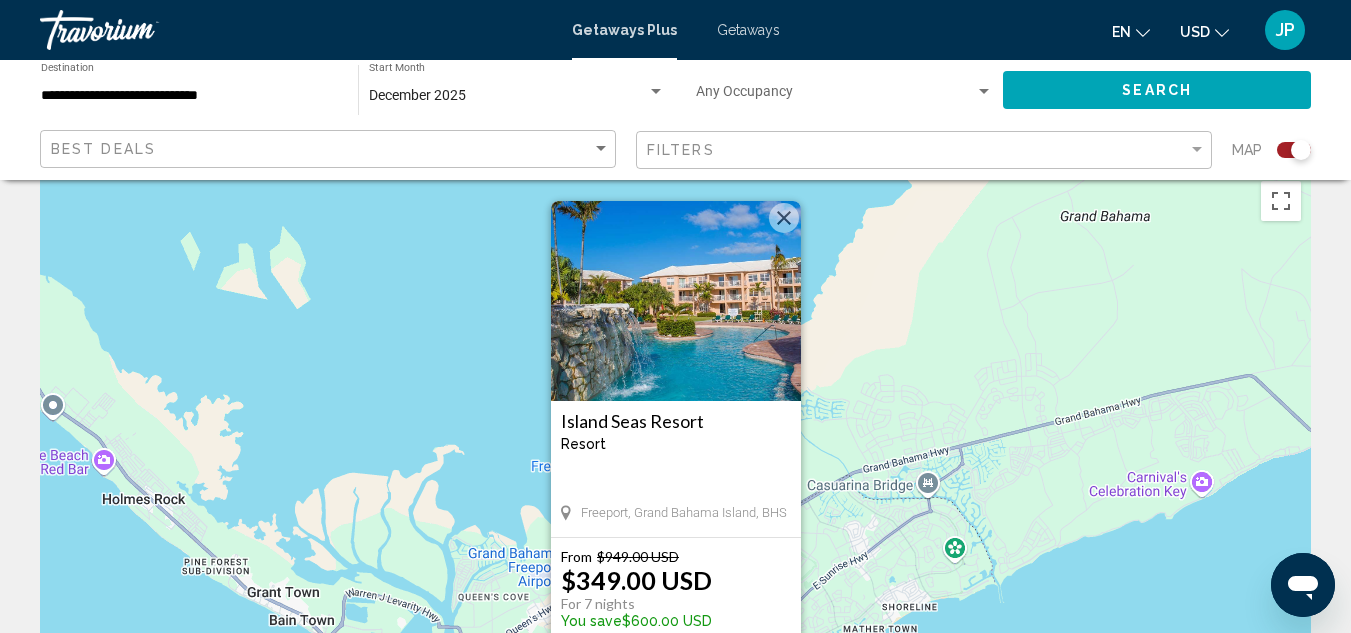 scroll, scrollTop: 6, scrollLeft: 0, axis: vertical 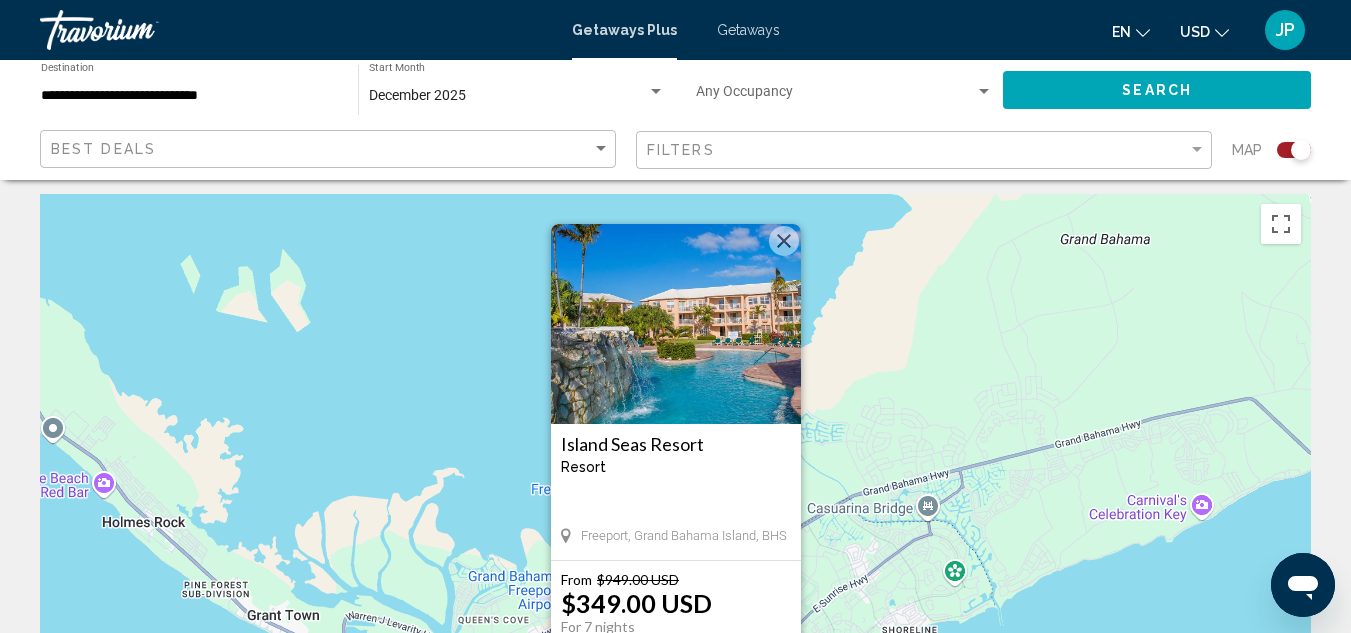 click at bounding box center [784, 241] 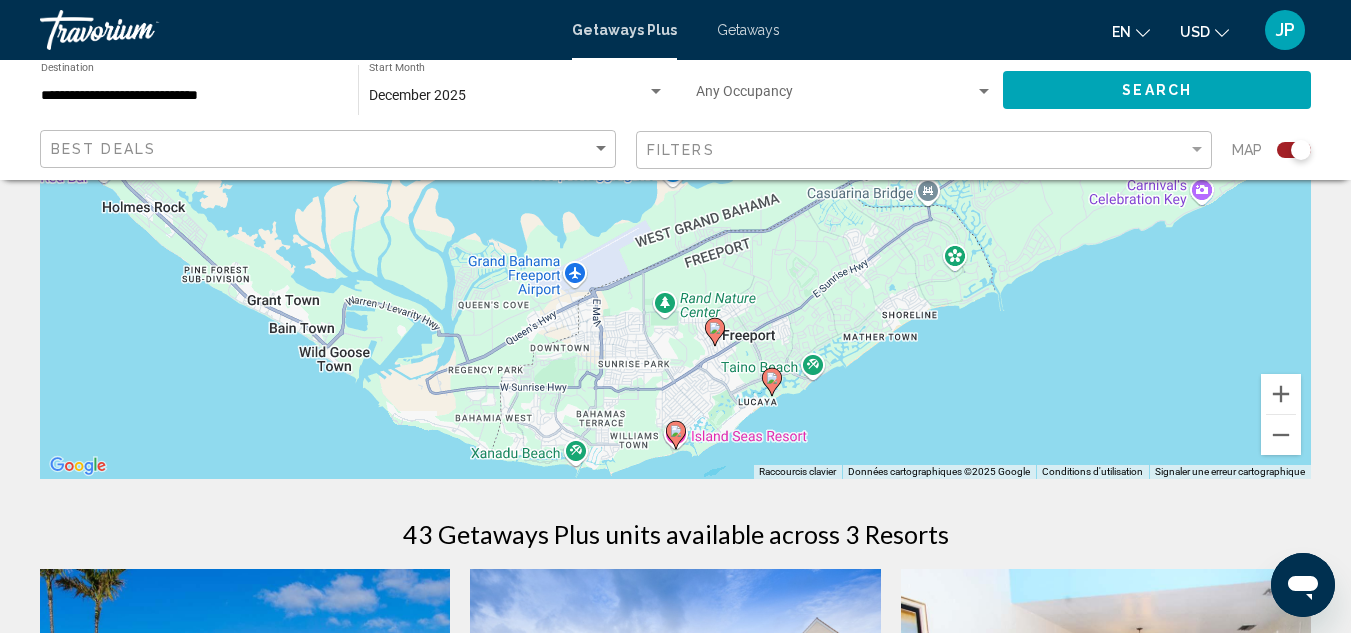 scroll, scrollTop: 349, scrollLeft: 0, axis: vertical 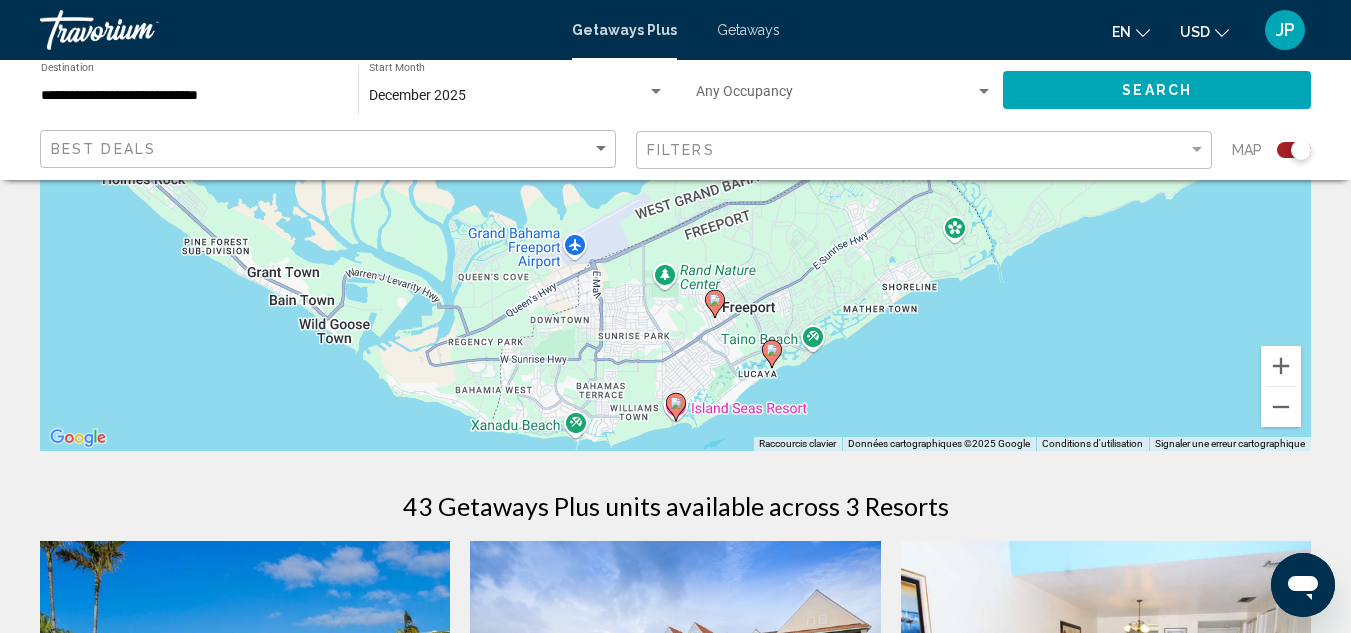 click 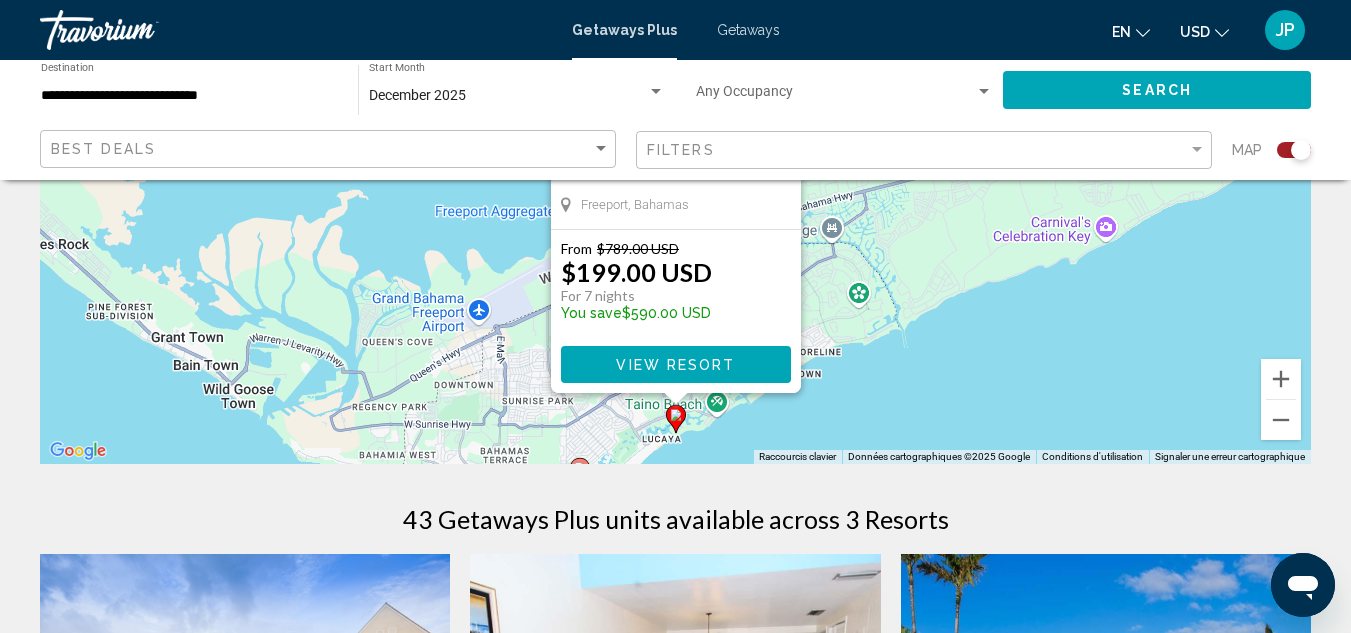 scroll, scrollTop: 343, scrollLeft: 0, axis: vertical 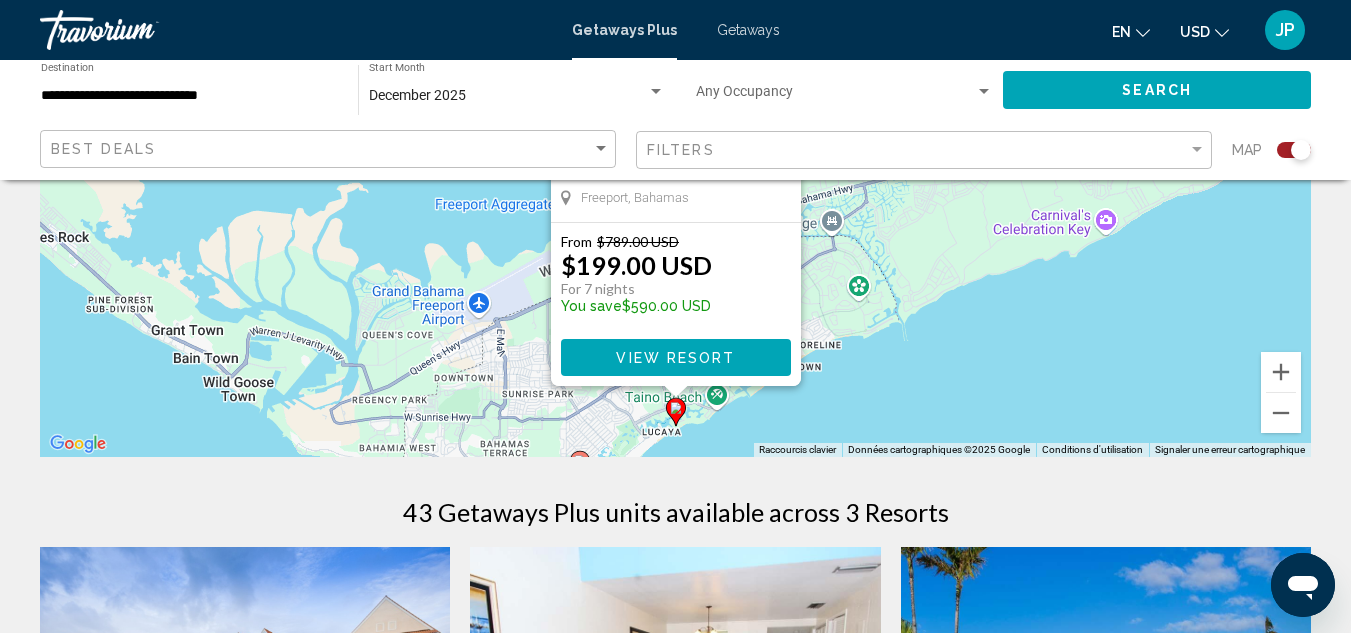 click on "View Resort" at bounding box center [675, 358] 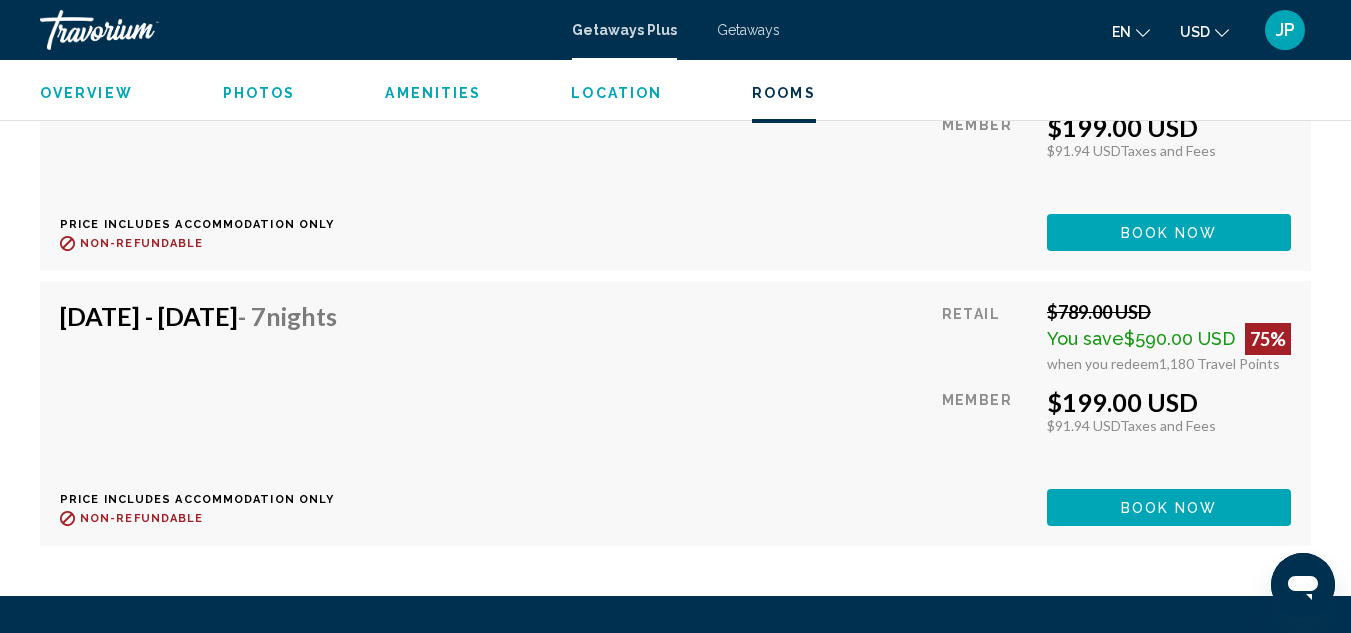 scroll, scrollTop: 6298, scrollLeft: 0, axis: vertical 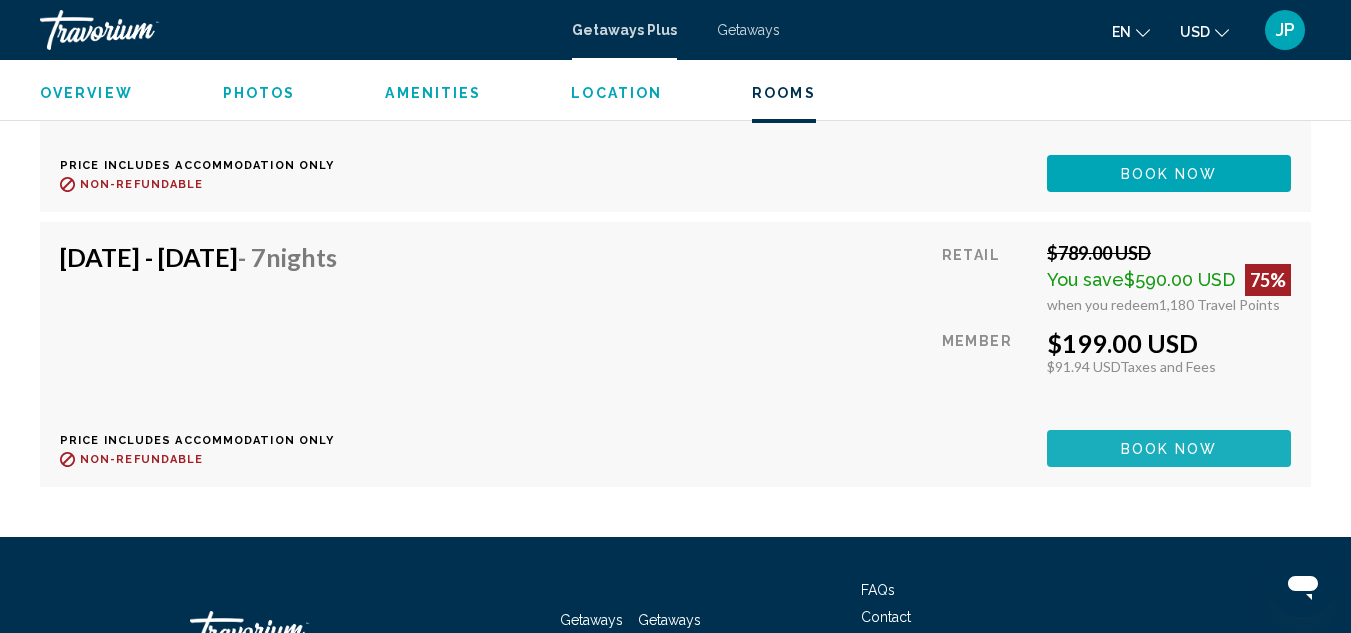 click on "Book now" at bounding box center [1169, 448] 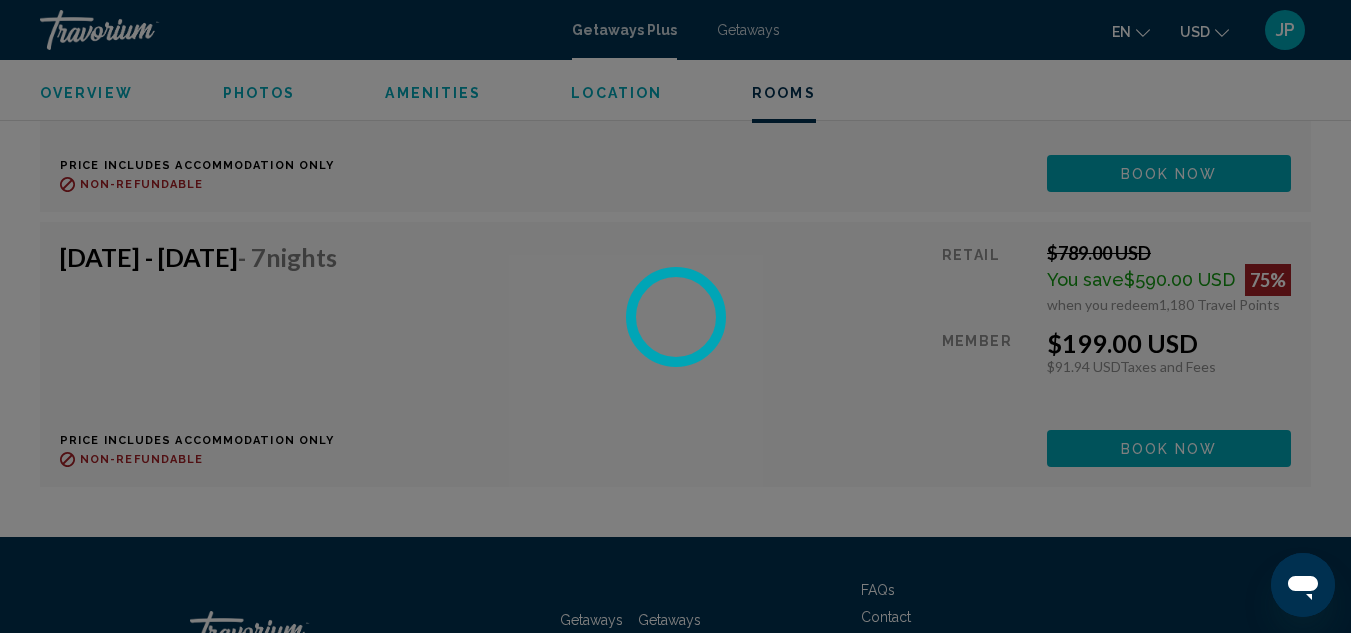 scroll, scrollTop: 0, scrollLeft: 0, axis: both 